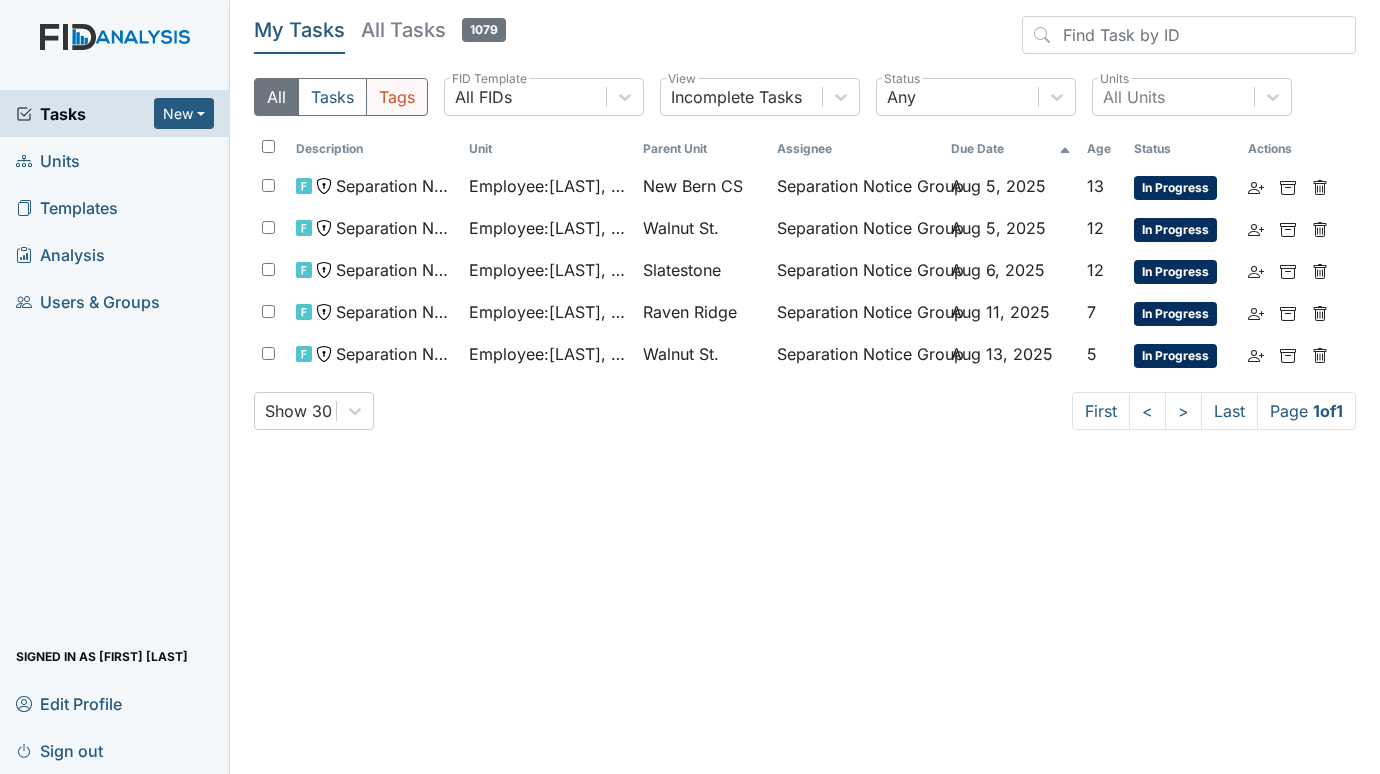 scroll, scrollTop: 0, scrollLeft: 0, axis: both 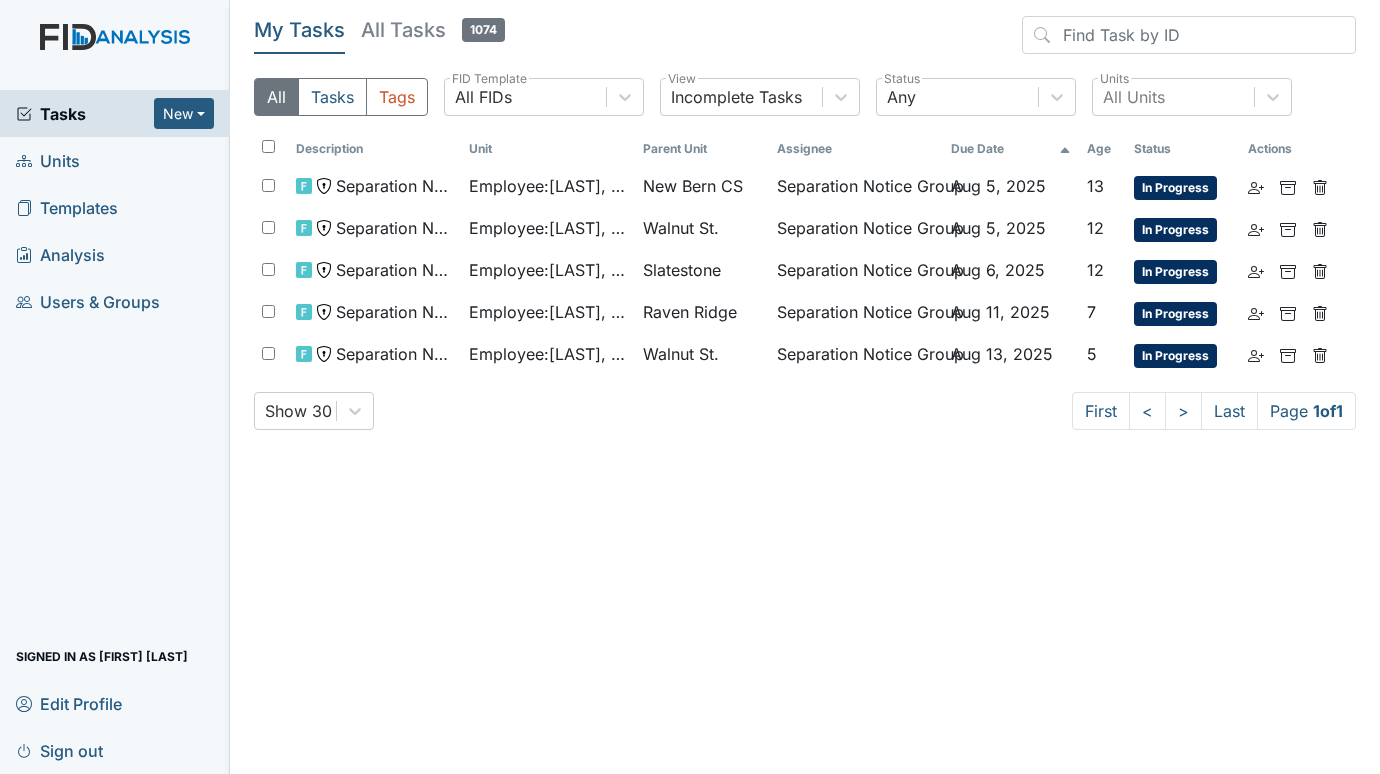 click on "Units" at bounding box center [48, 160] 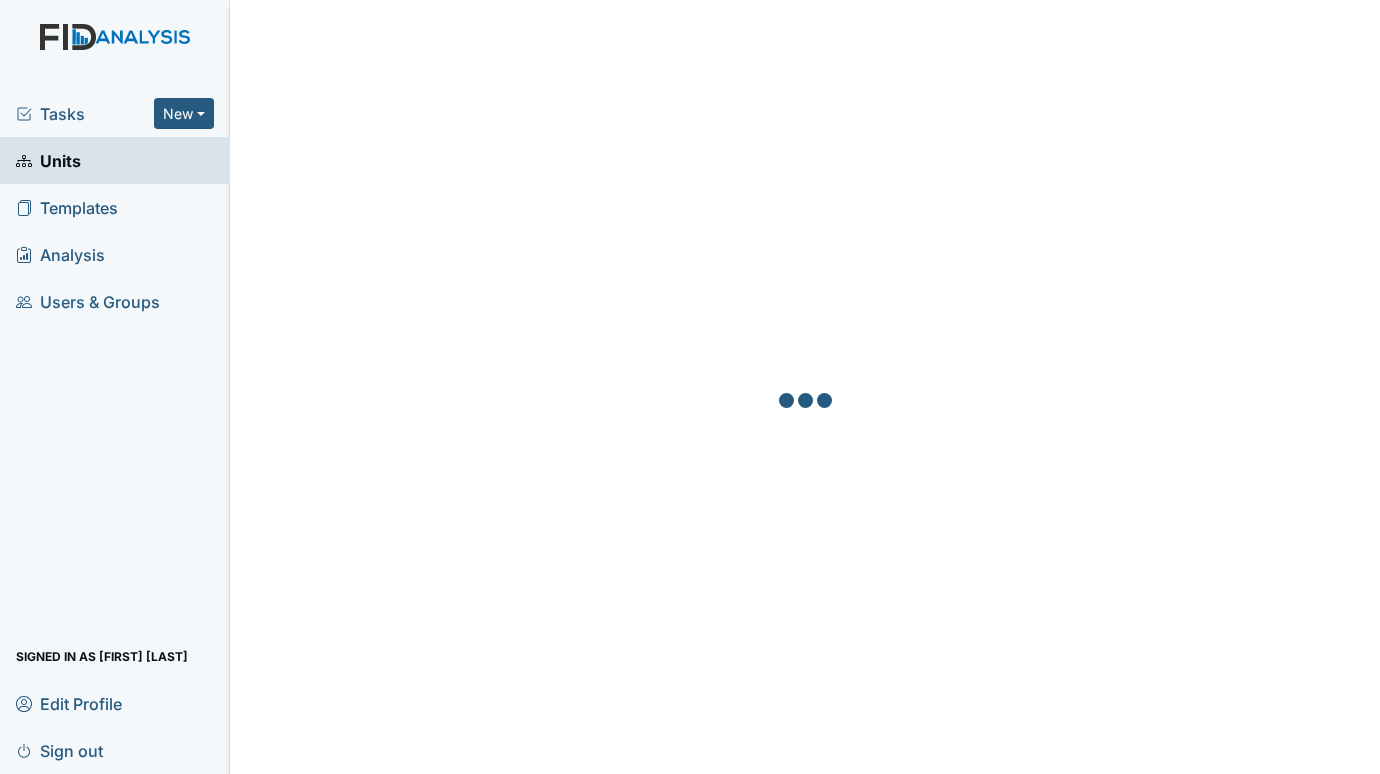 scroll, scrollTop: 0, scrollLeft: 0, axis: both 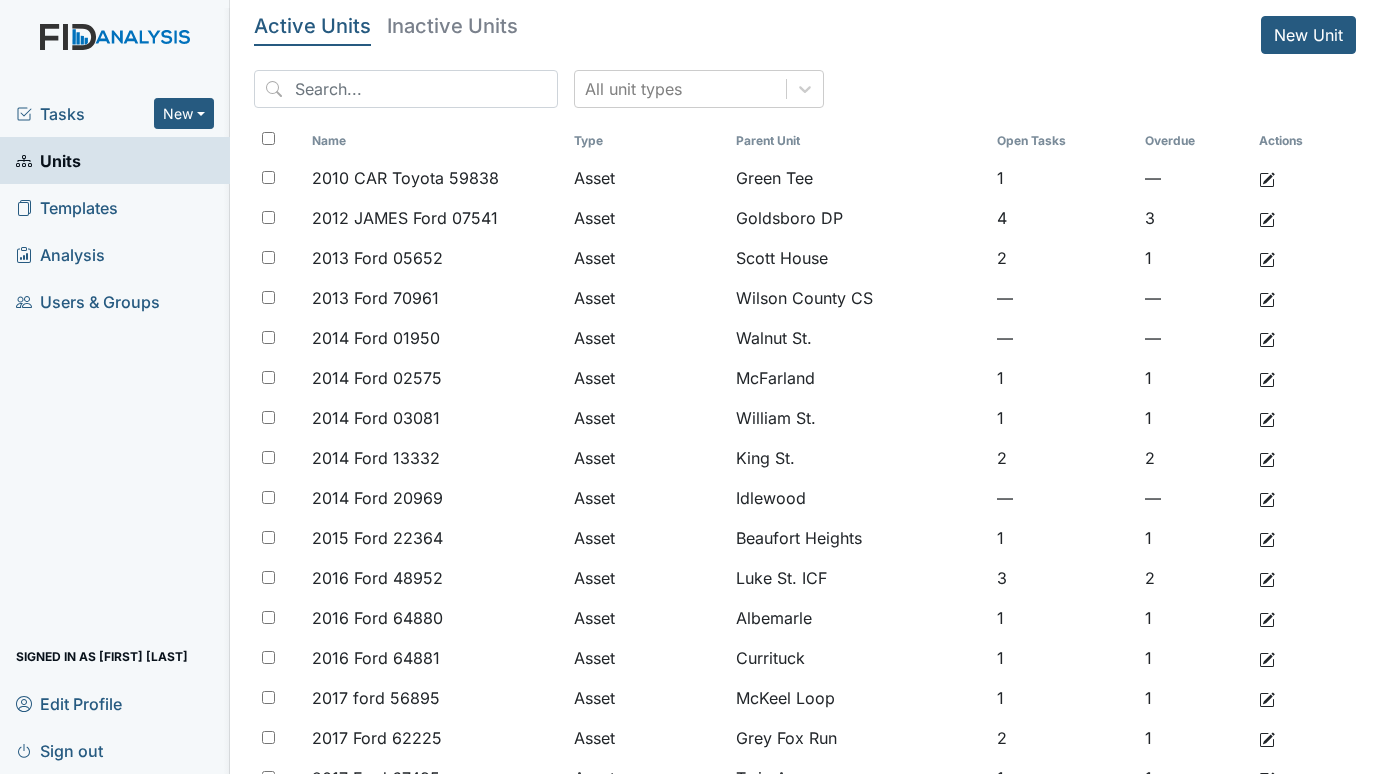 click on "Tasks" at bounding box center [85, 114] 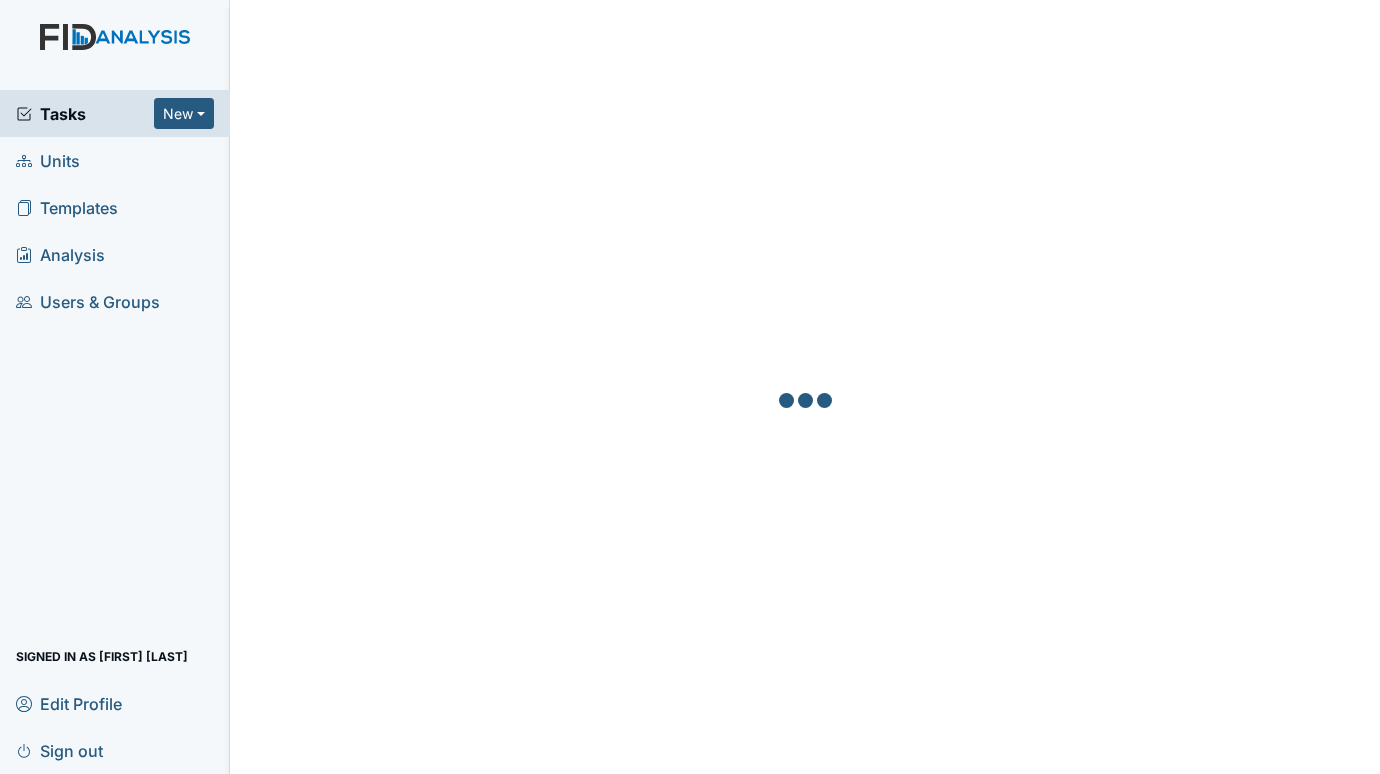 scroll, scrollTop: 0, scrollLeft: 0, axis: both 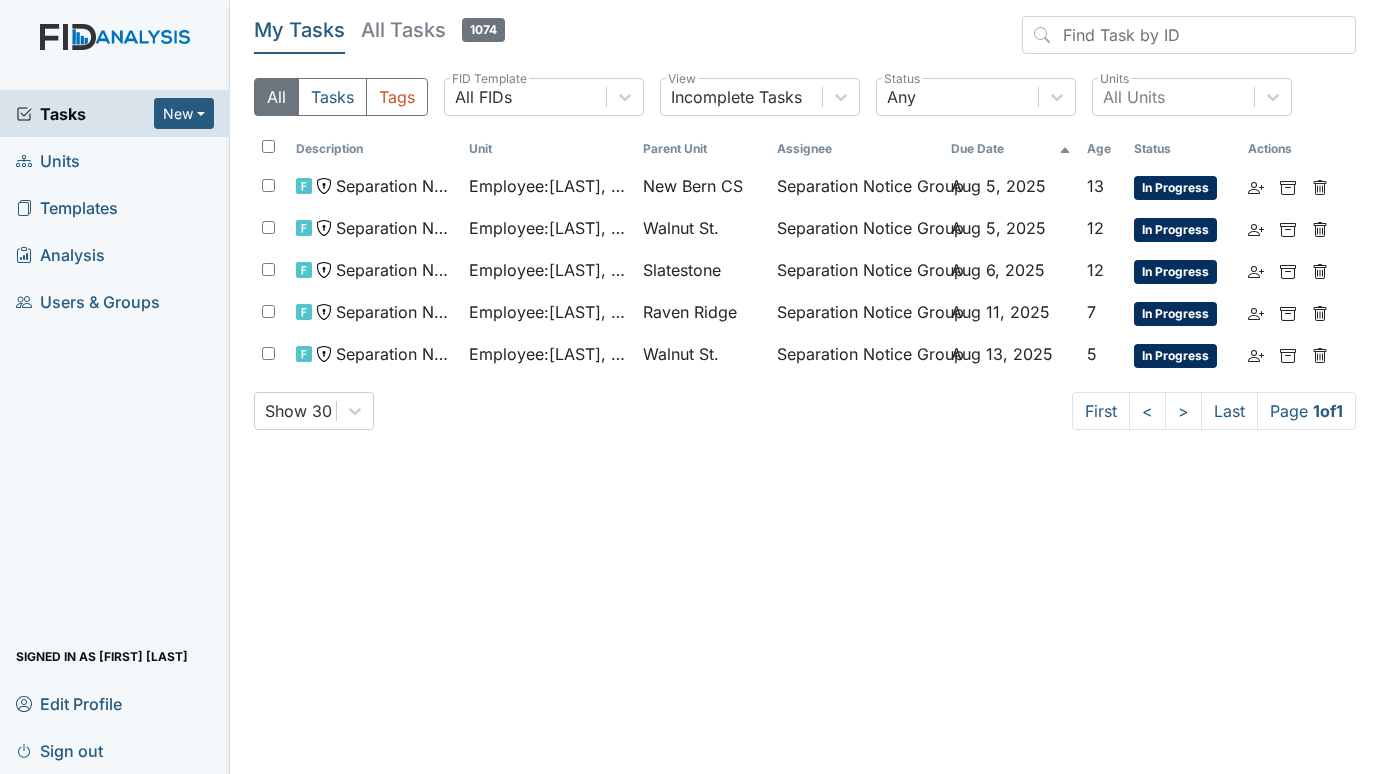 click on "Units" at bounding box center (48, 160) 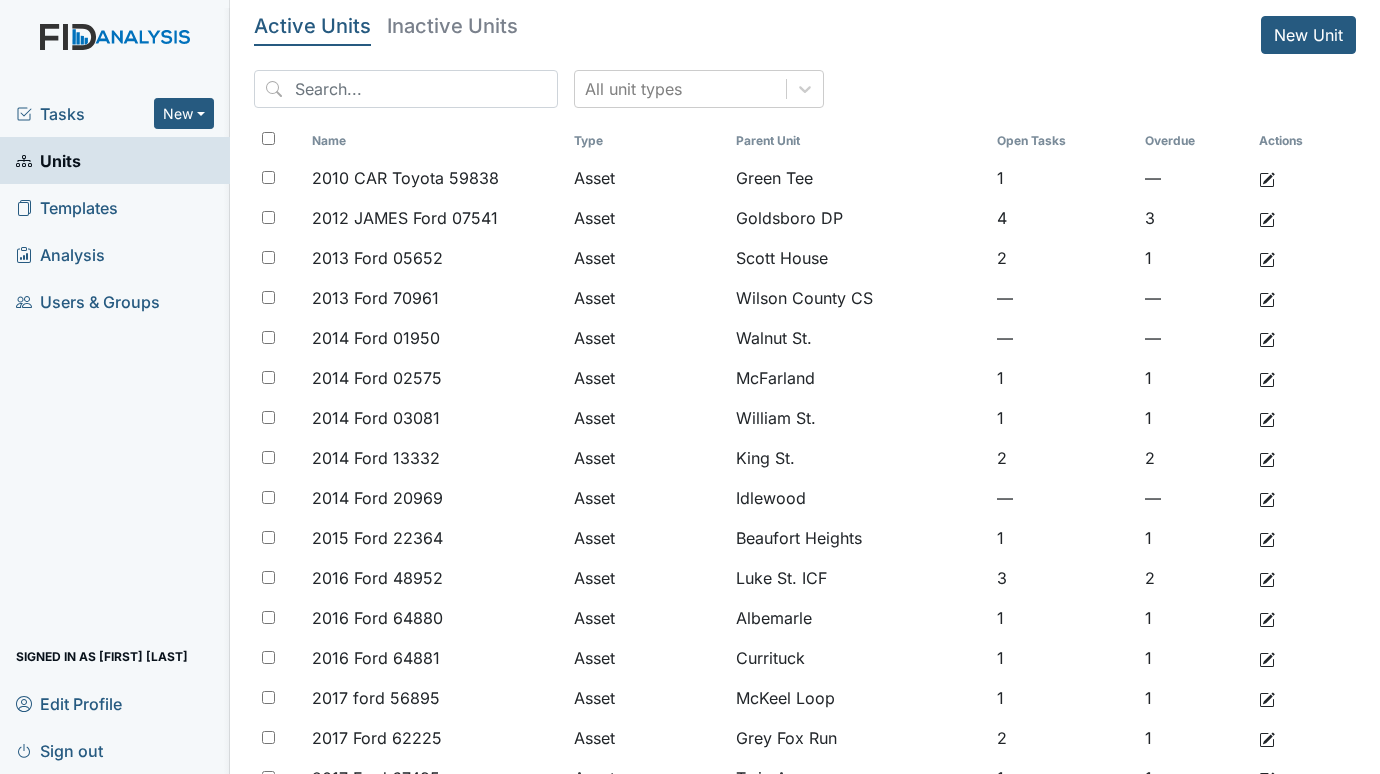 scroll, scrollTop: 0, scrollLeft: 0, axis: both 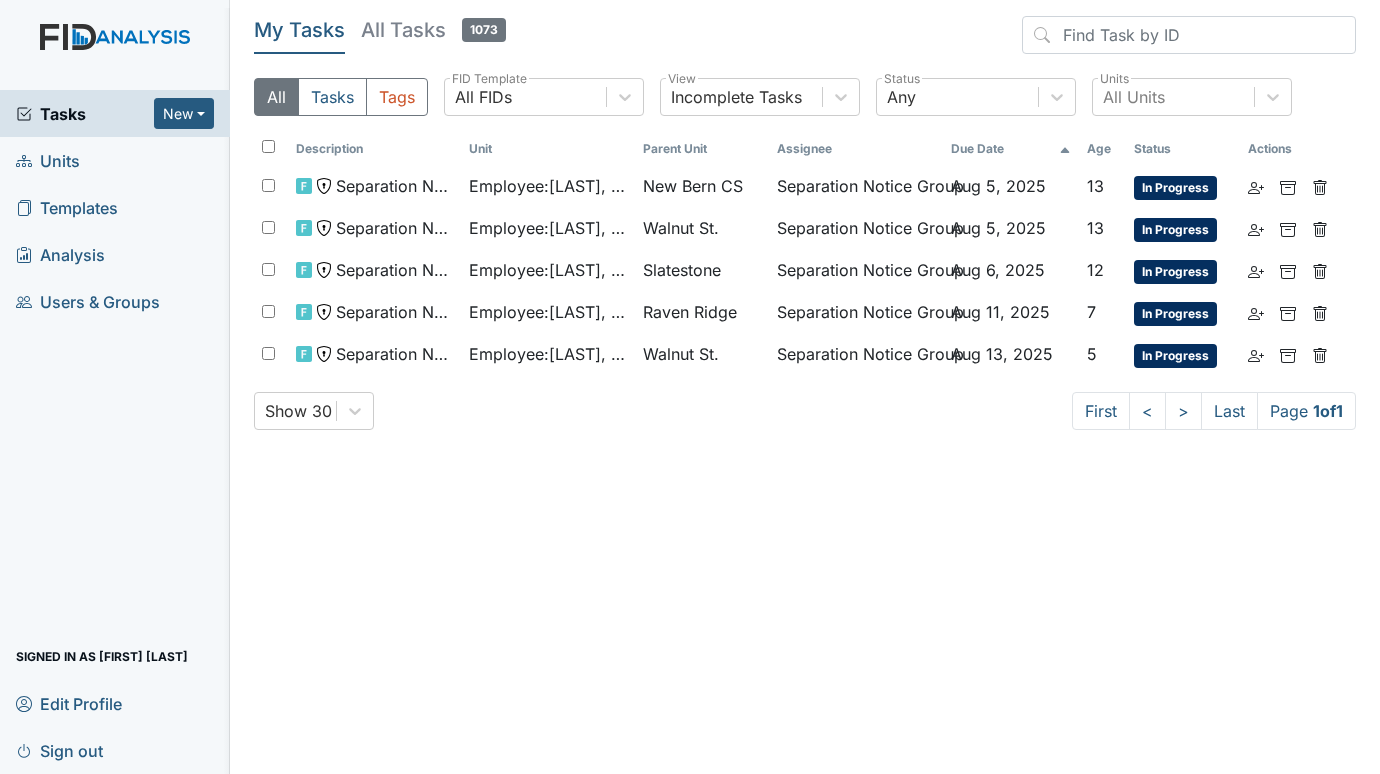 click on "Units" at bounding box center (48, 160) 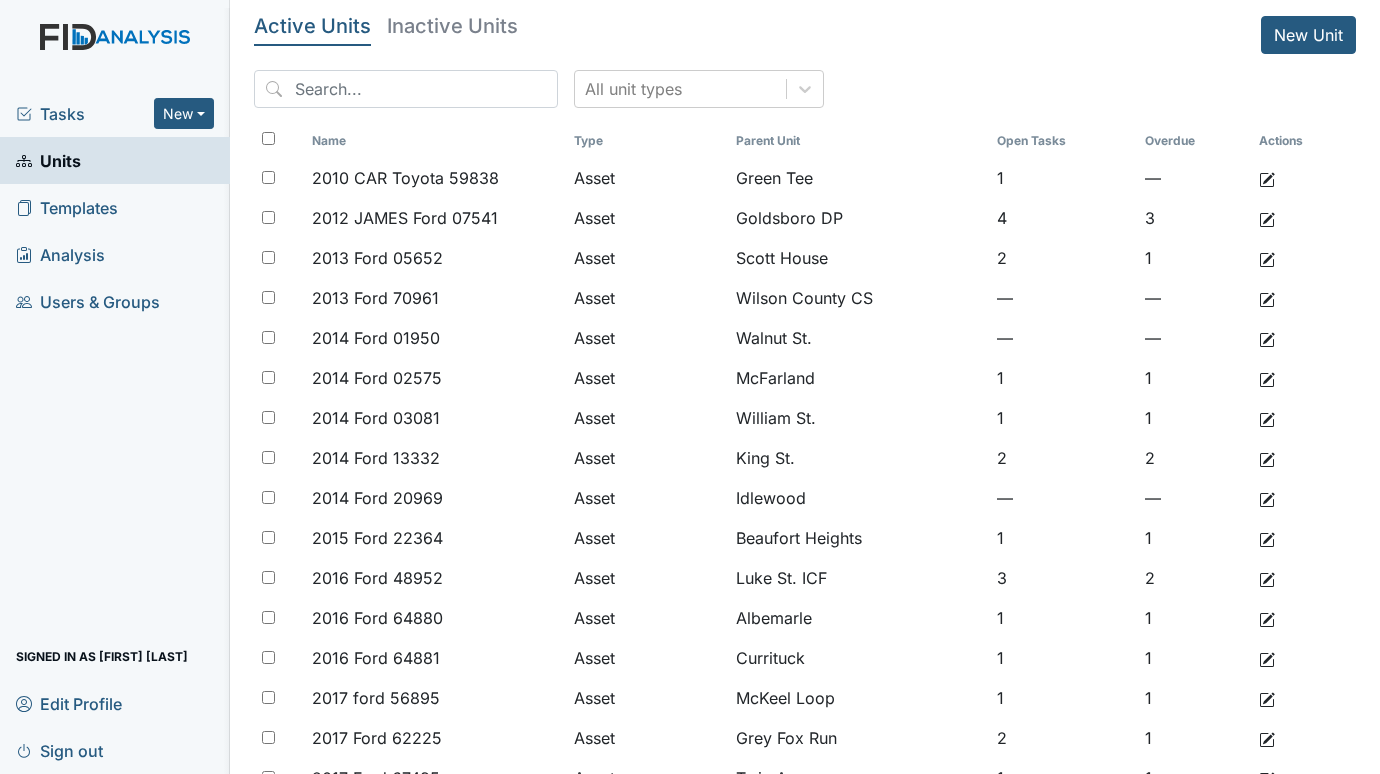 scroll, scrollTop: 0, scrollLeft: 0, axis: both 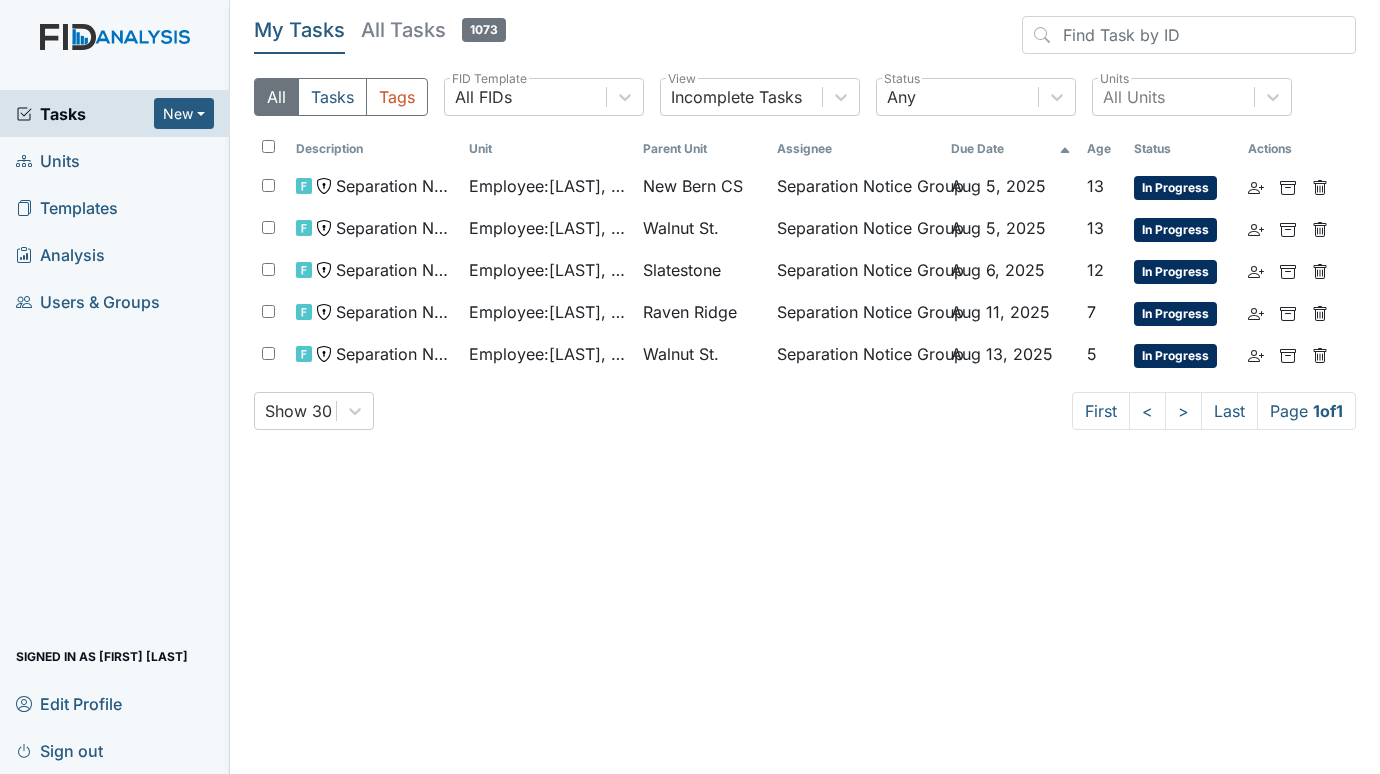 click on "Units" at bounding box center [48, 160] 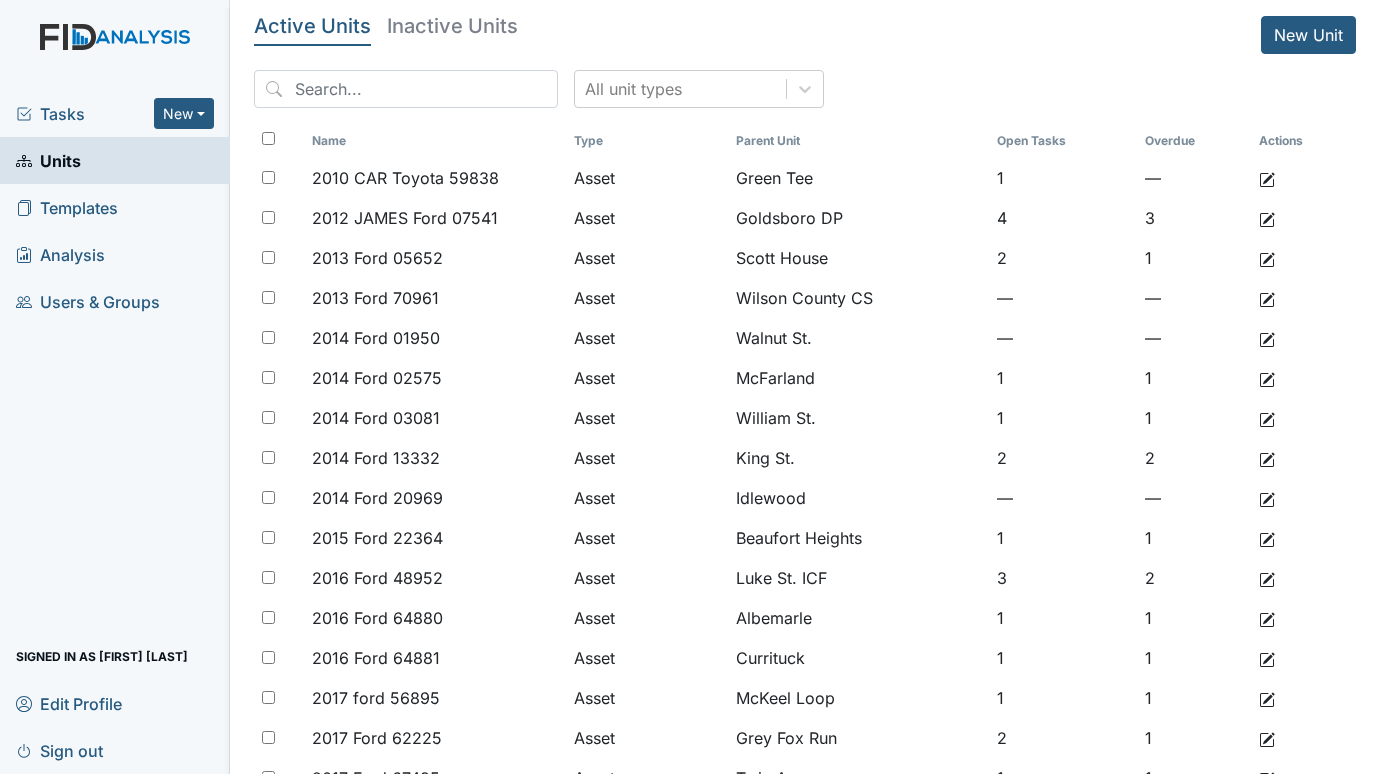 scroll, scrollTop: 0, scrollLeft: 0, axis: both 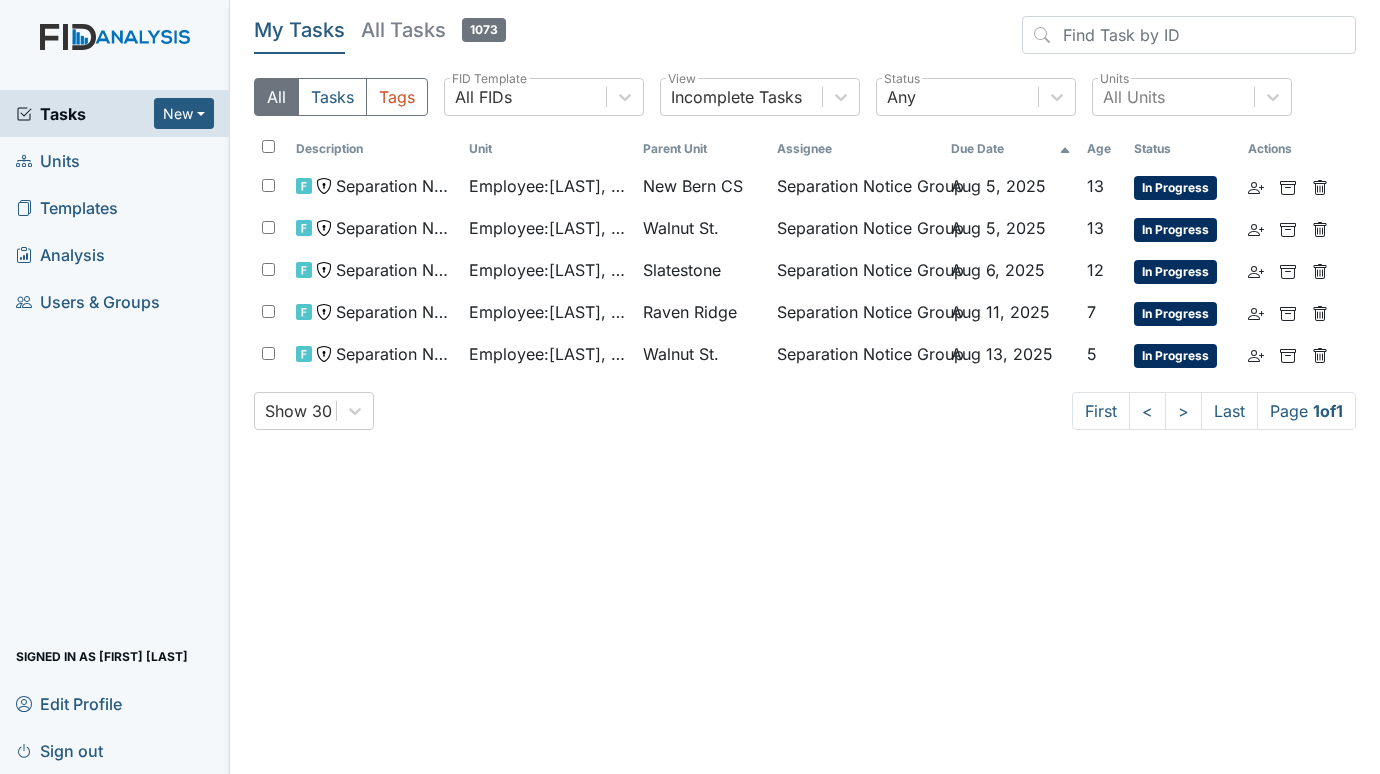 click on "Units" at bounding box center (48, 160) 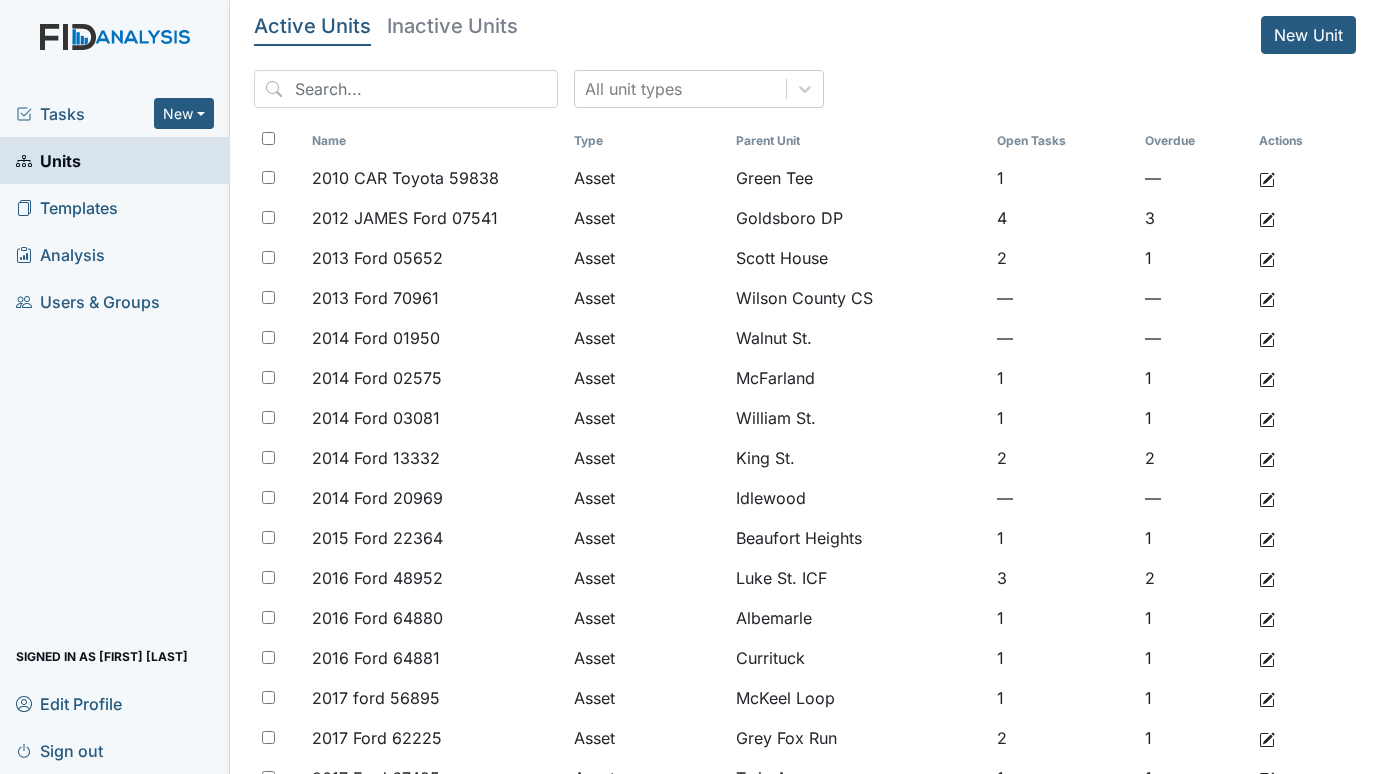 scroll, scrollTop: 0, scrollLeft: 0, axis: both 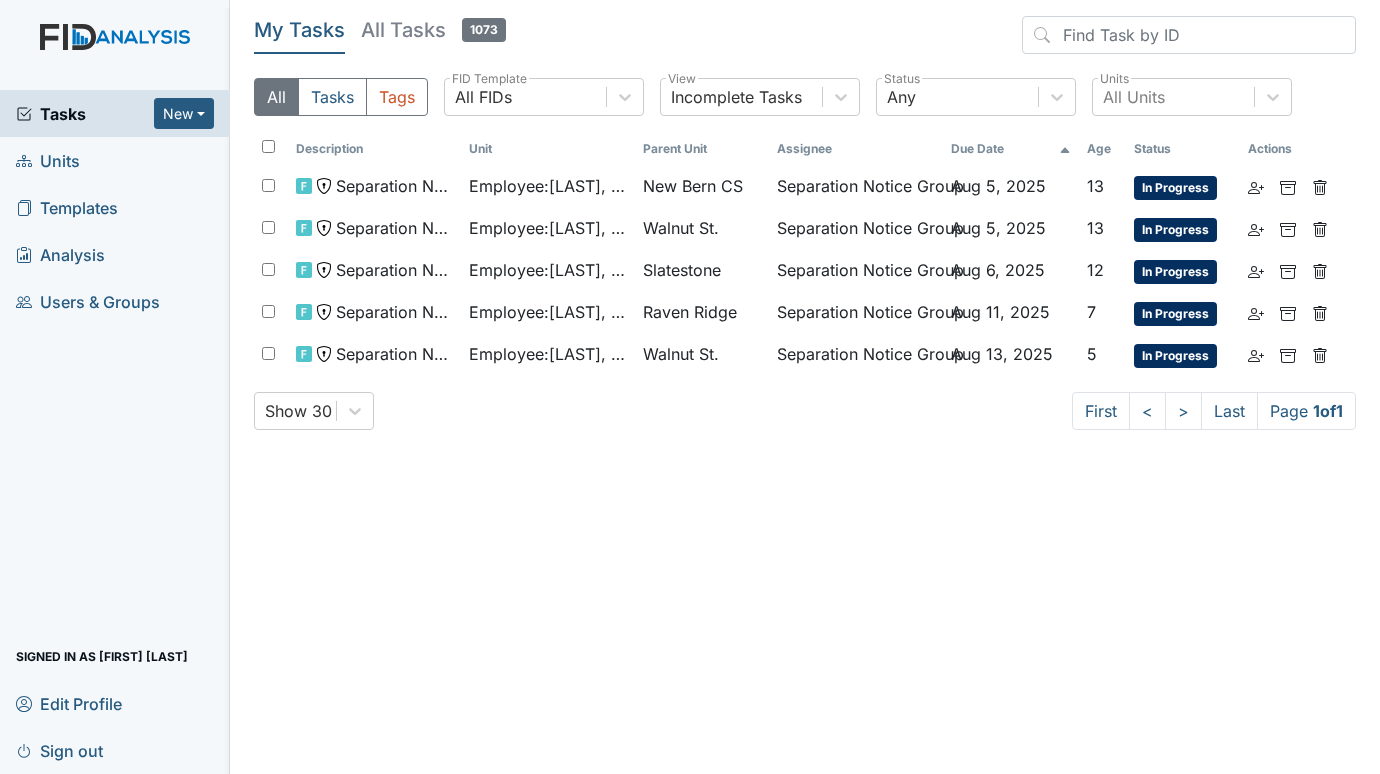 click on "Units" at bounding box center [48, 160] 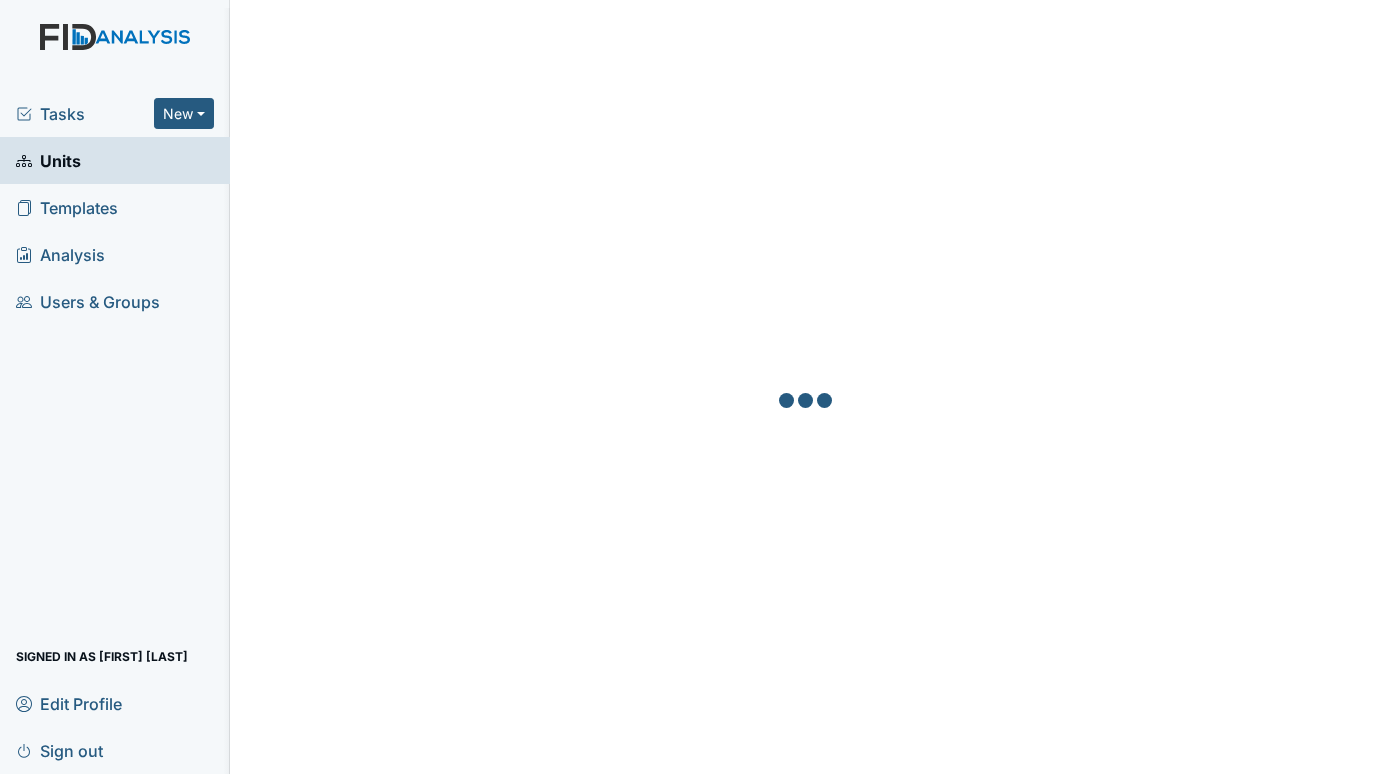 scroll, scrollTop: 0, scrollLeft: 0, axis: both 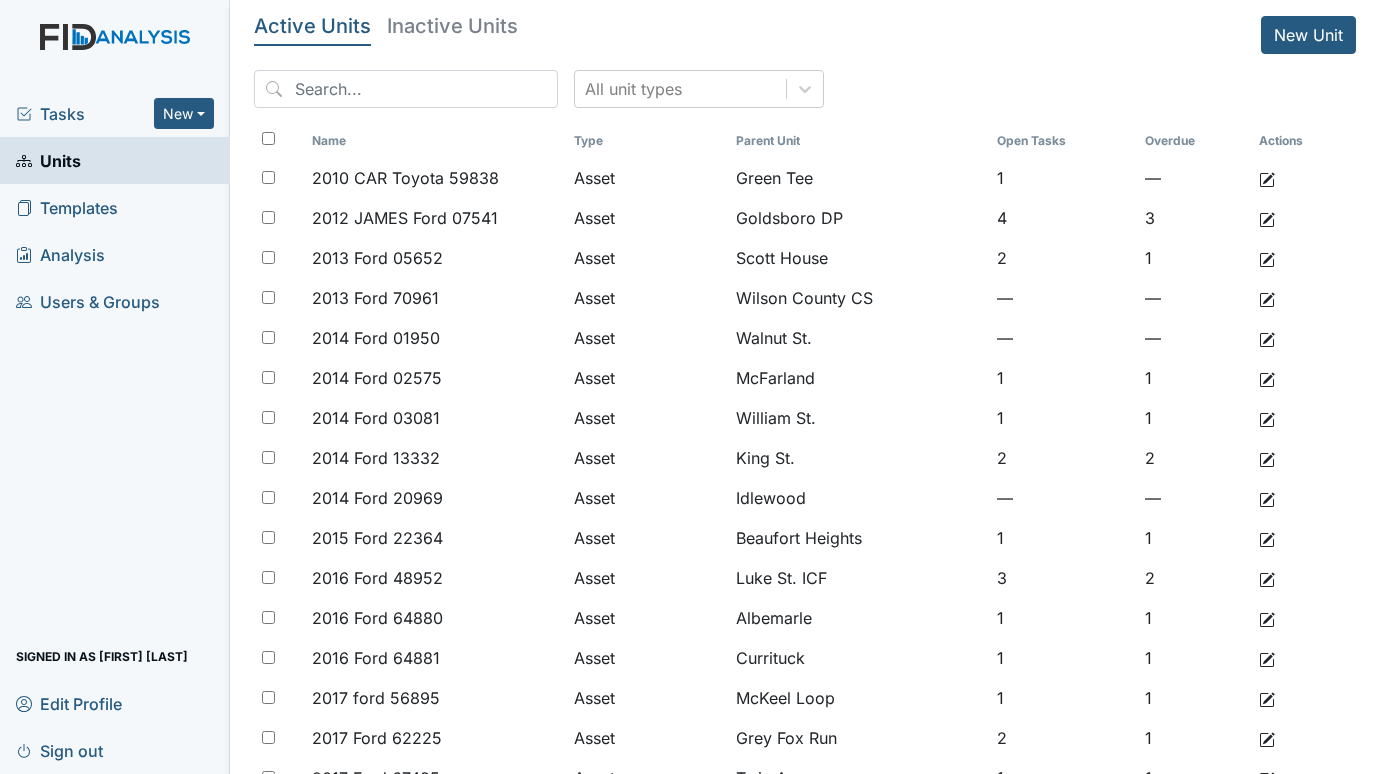 click on "Tasks" at bounding box center [85, 114] 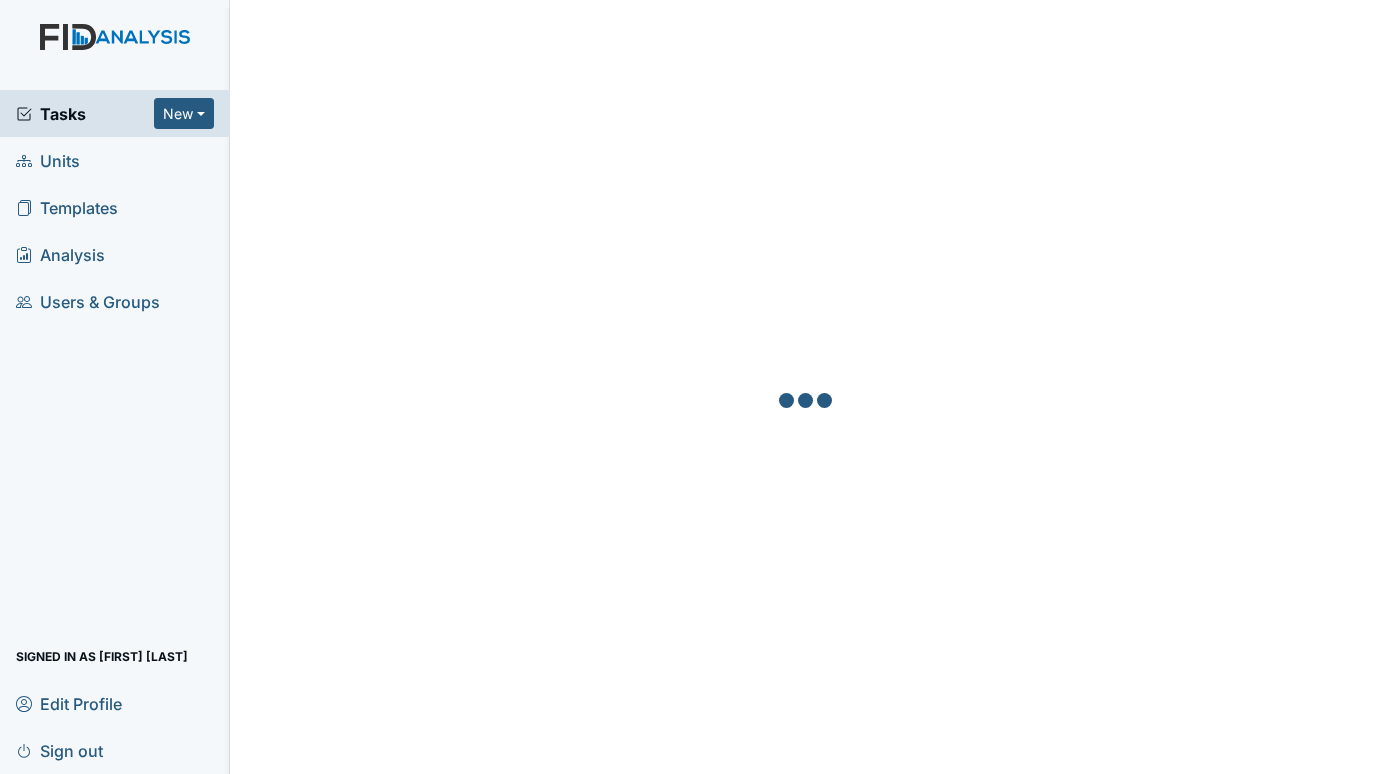 scroll, scrollTop: 0, scrollLeft: 0, axis: both 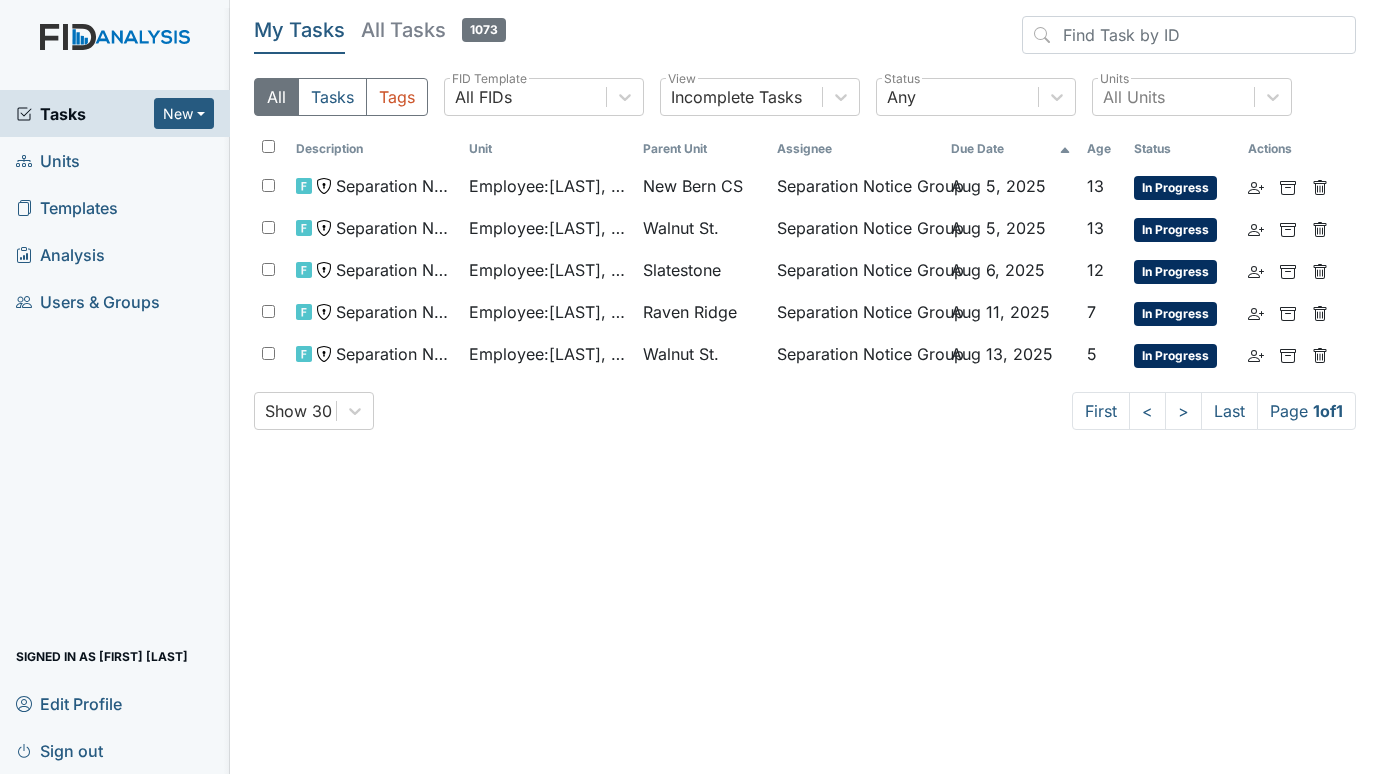 click on "Units" at bounding box center [48, 160] 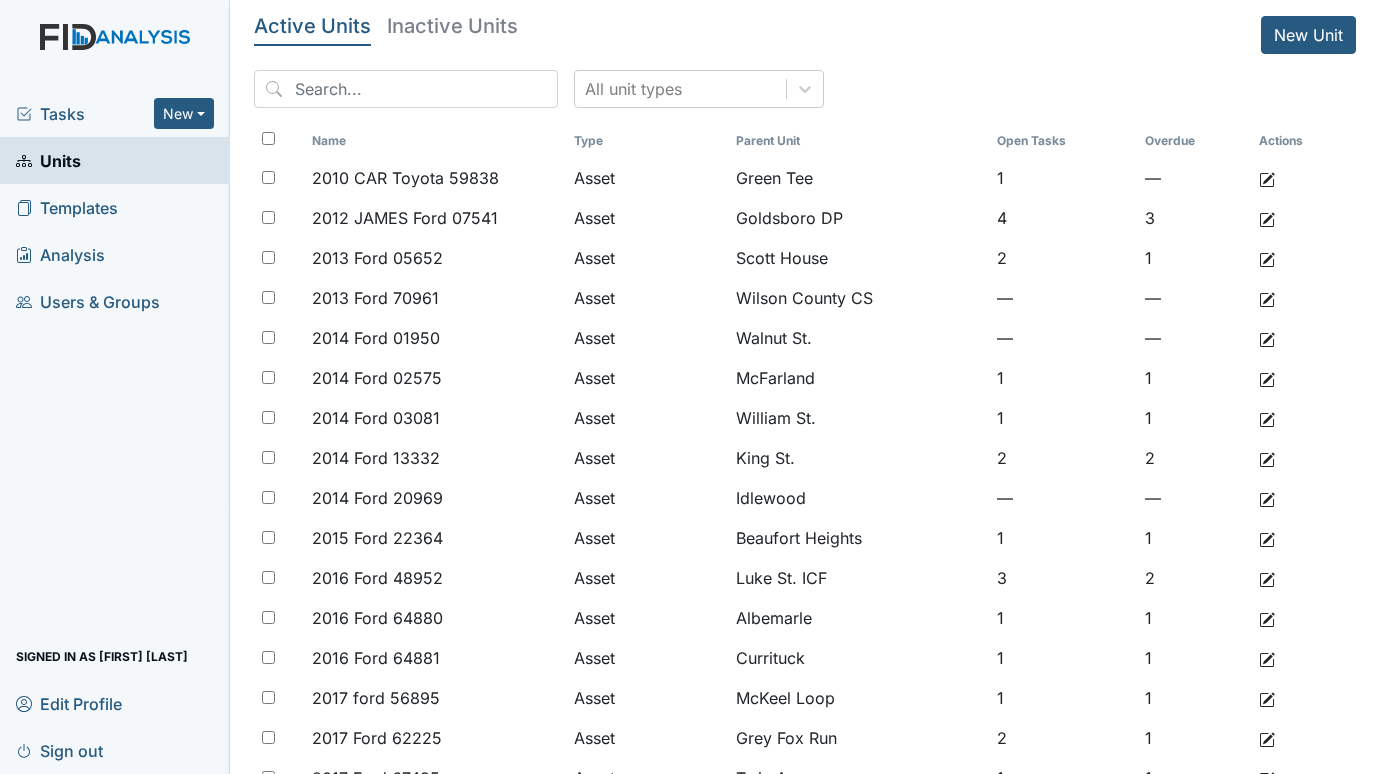 scroll, scrollTop: 0, scrollLeft: 0, axis: both 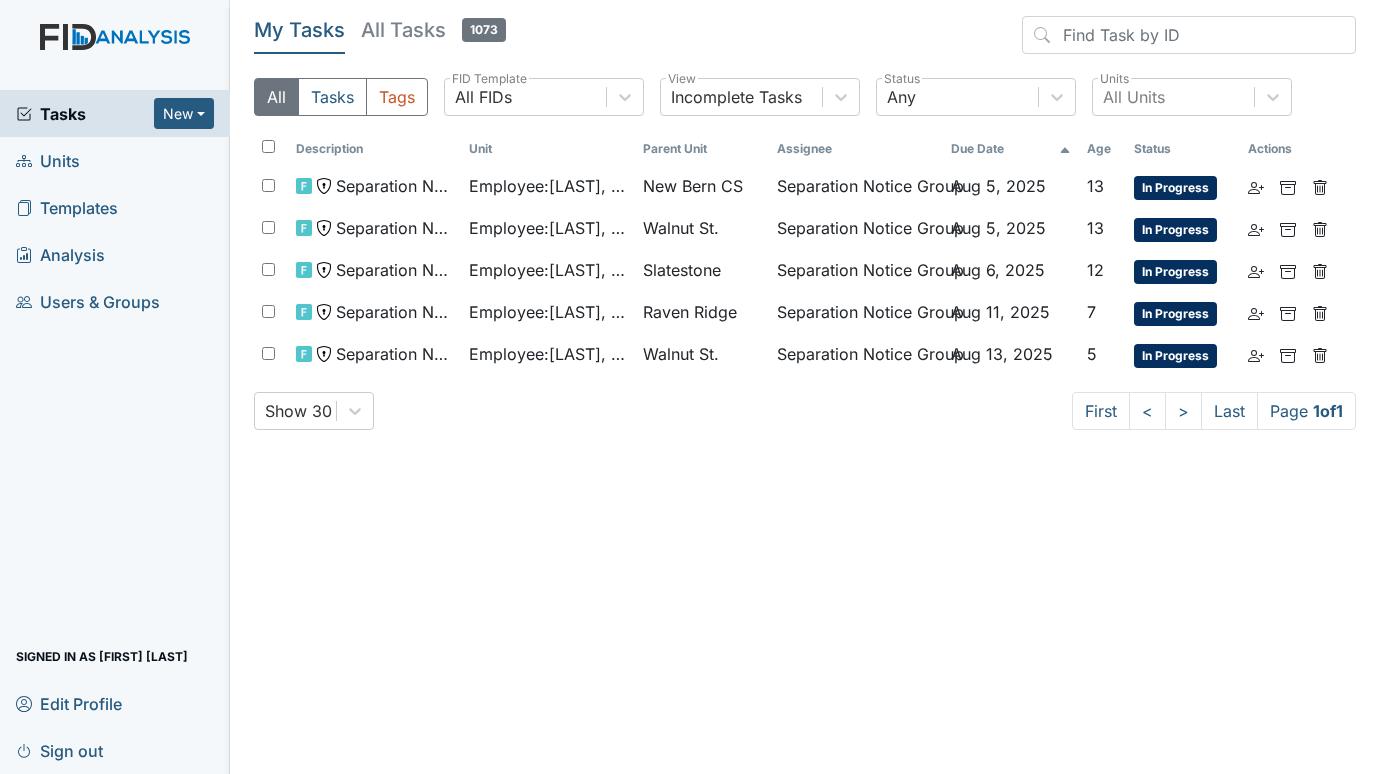click on "Units" at bounding box center (48, 160) 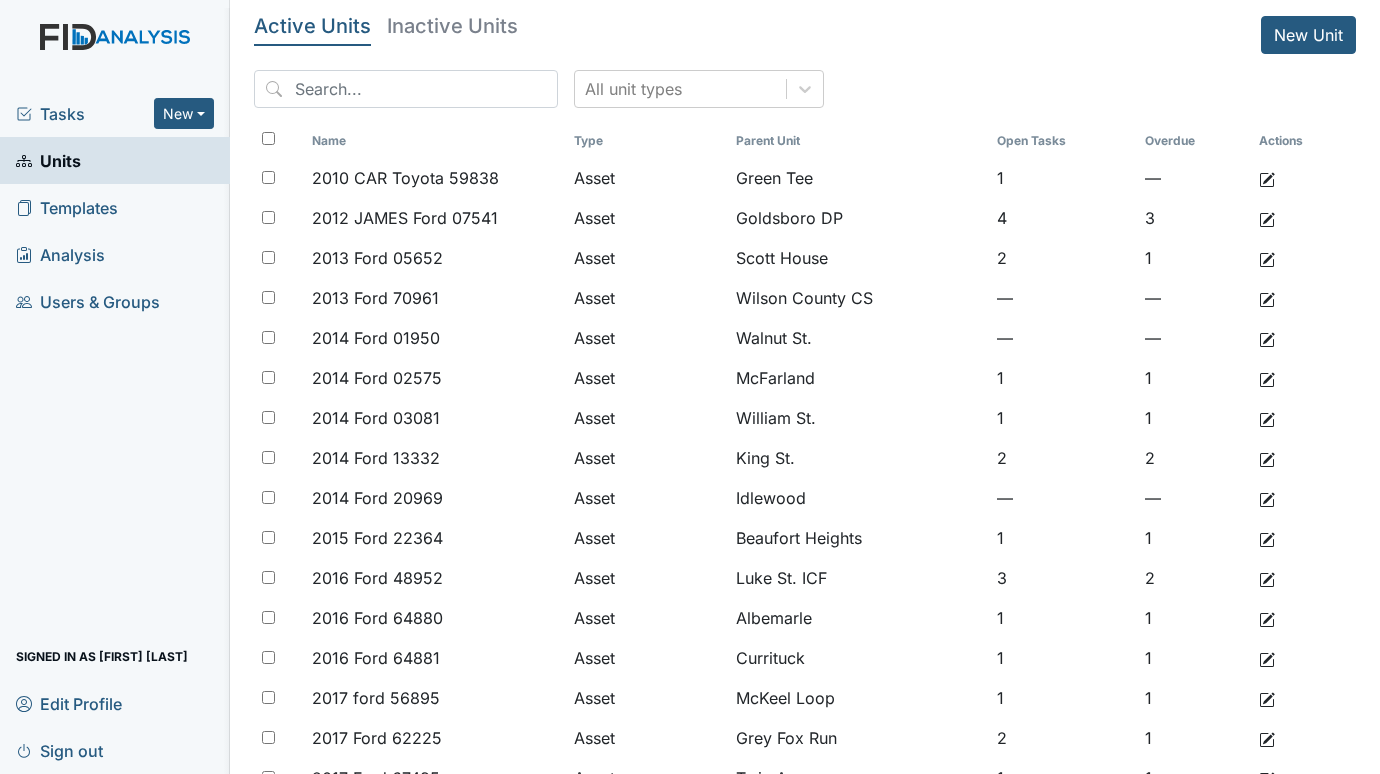 scroll, scrollTop: 0, scrollLeft: 0, axis: both 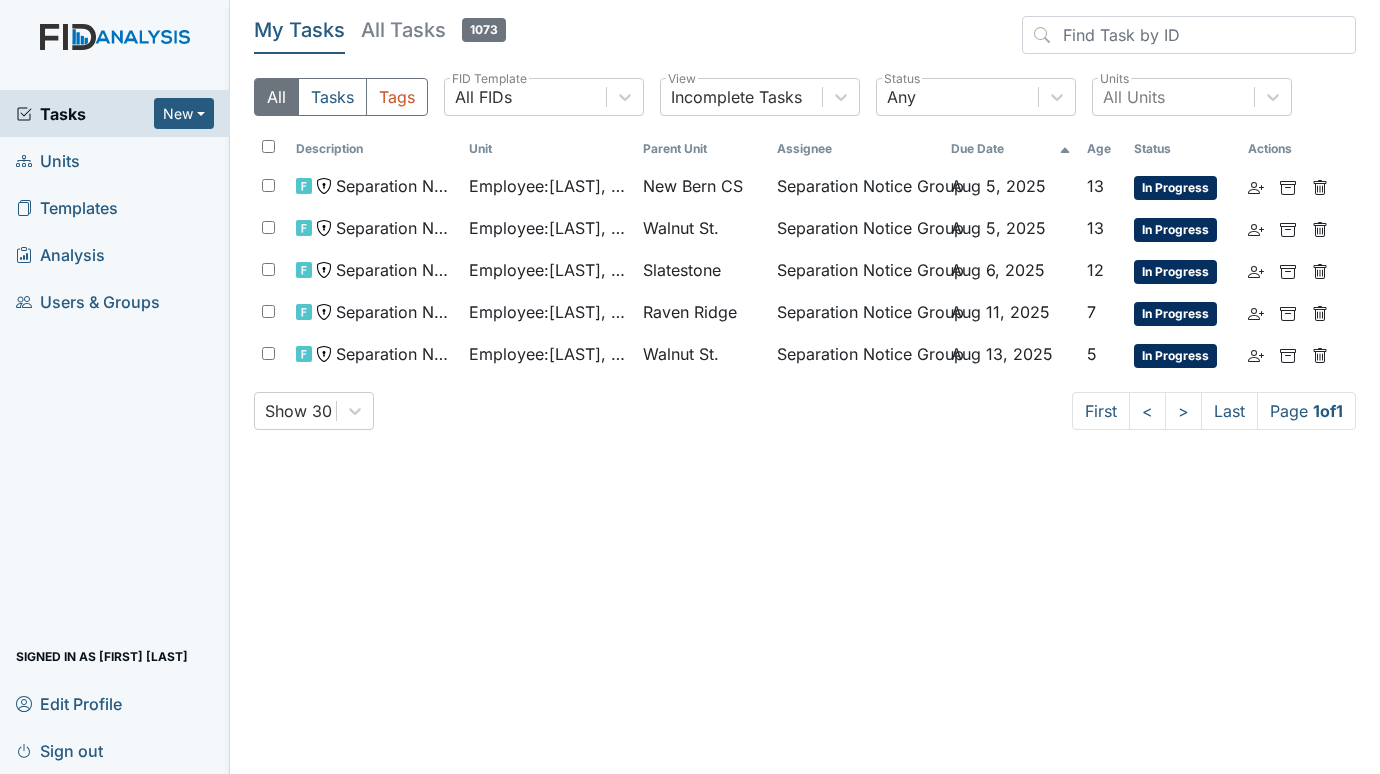 click on "Units" at bounding box center (48, 160) 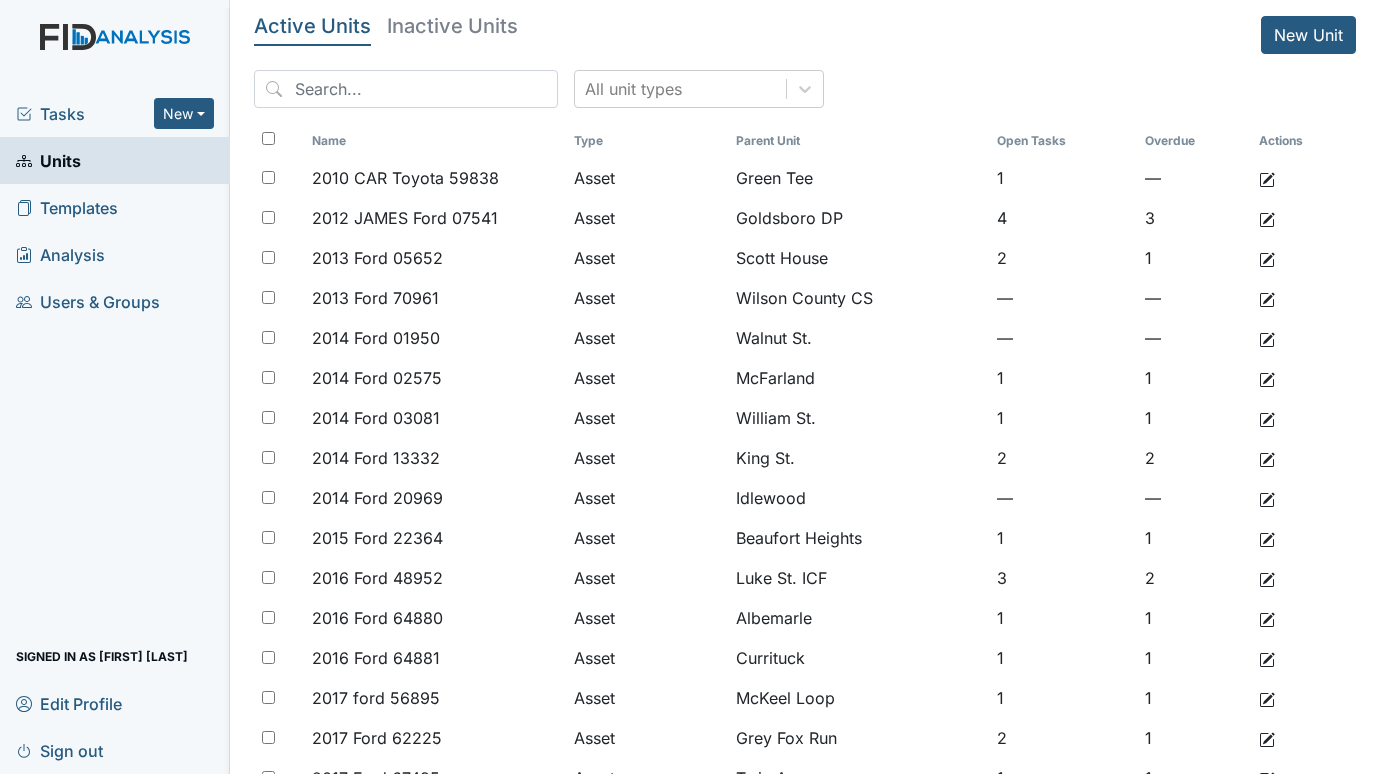 scroll, scrollTop: 0, scrollLeft: 0, axis: both 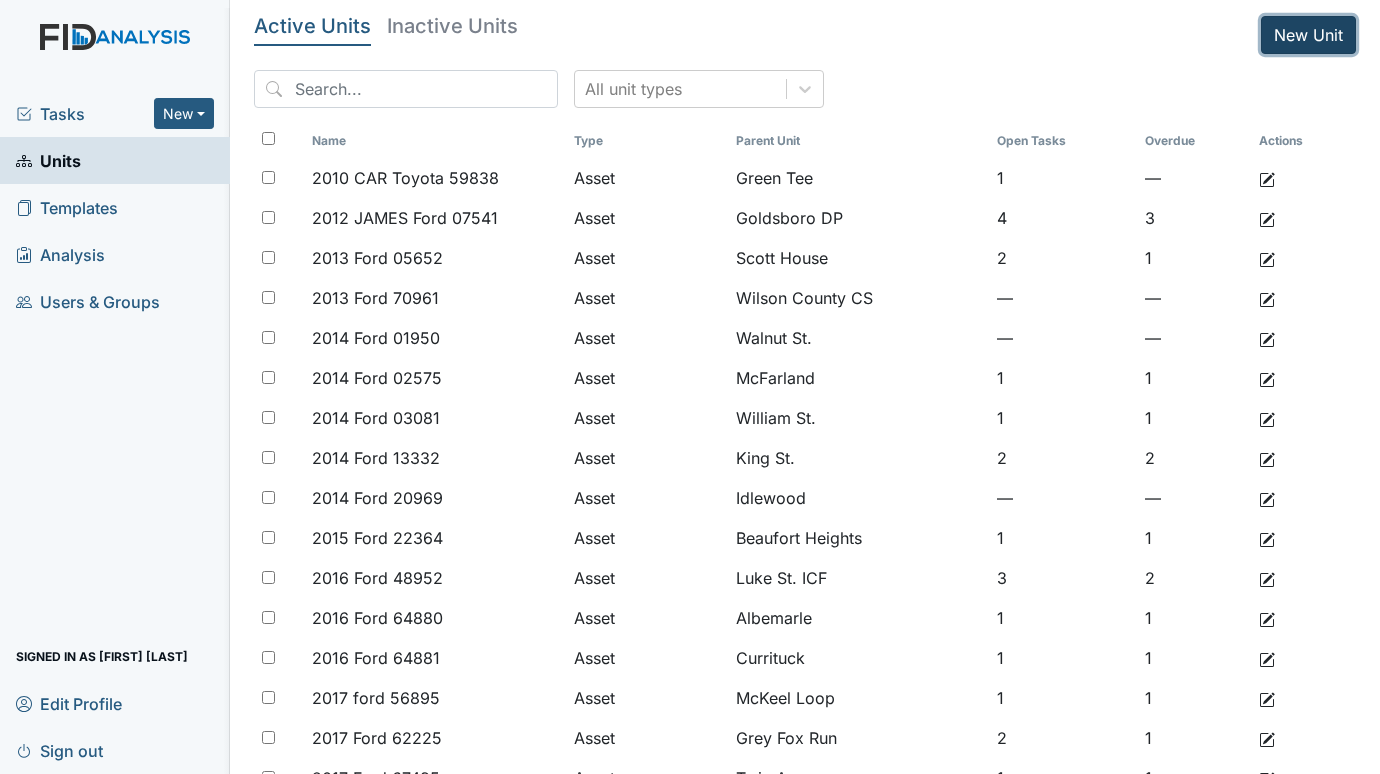 click on "New Unit" at bounding box center (1308, 35) 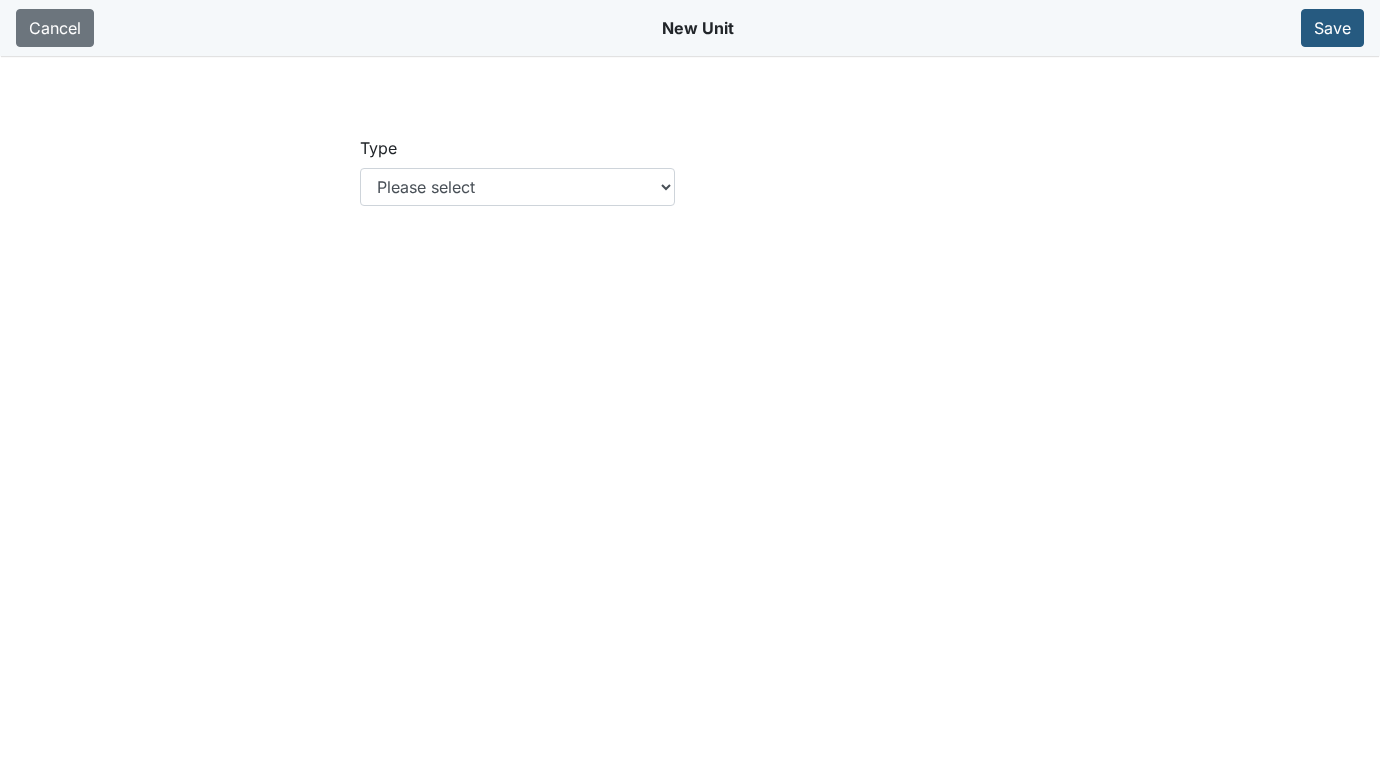 scroll, scrollTop: 0, scrollLeft: 0, axis: both 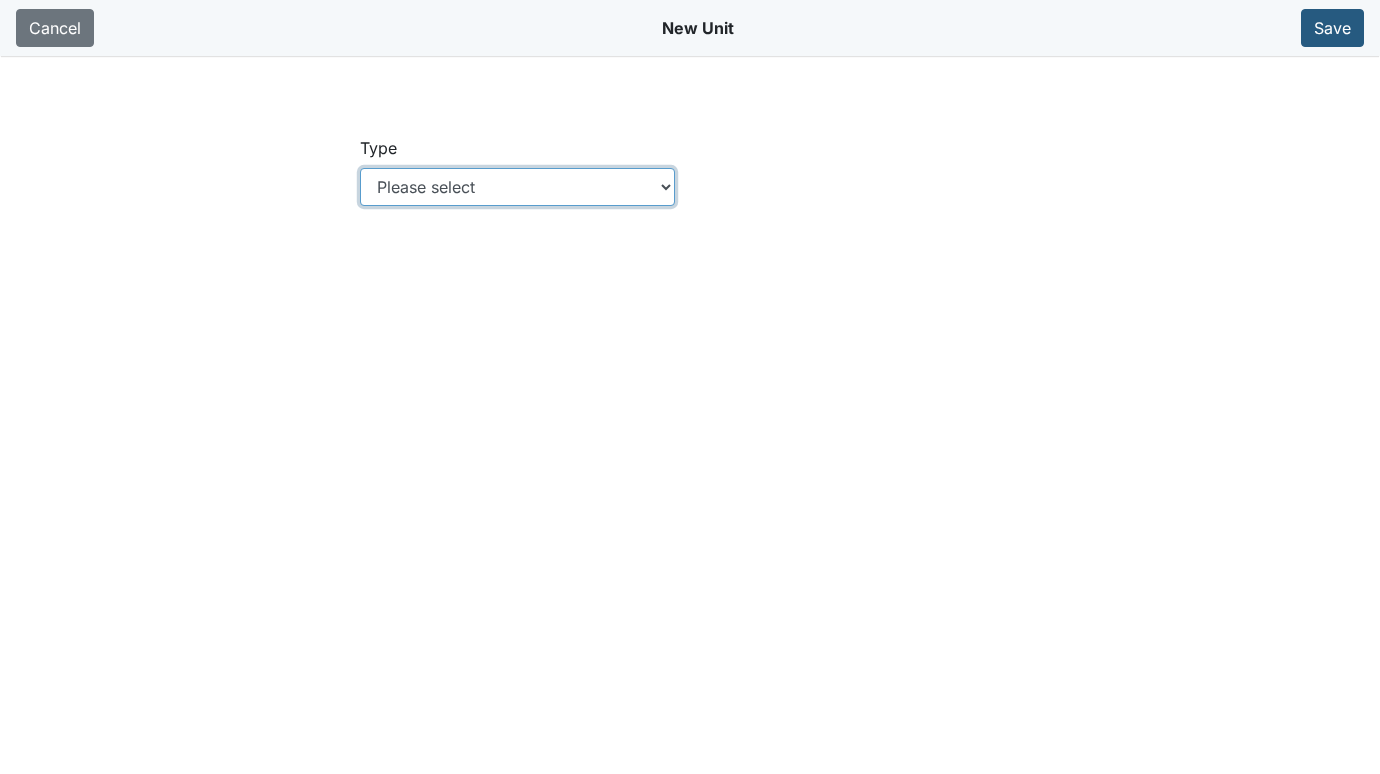click on "Please select
Location
Location: Employee
Location: Consumer
Location: Asset
Location: Other" at bounding box center (517, 187) 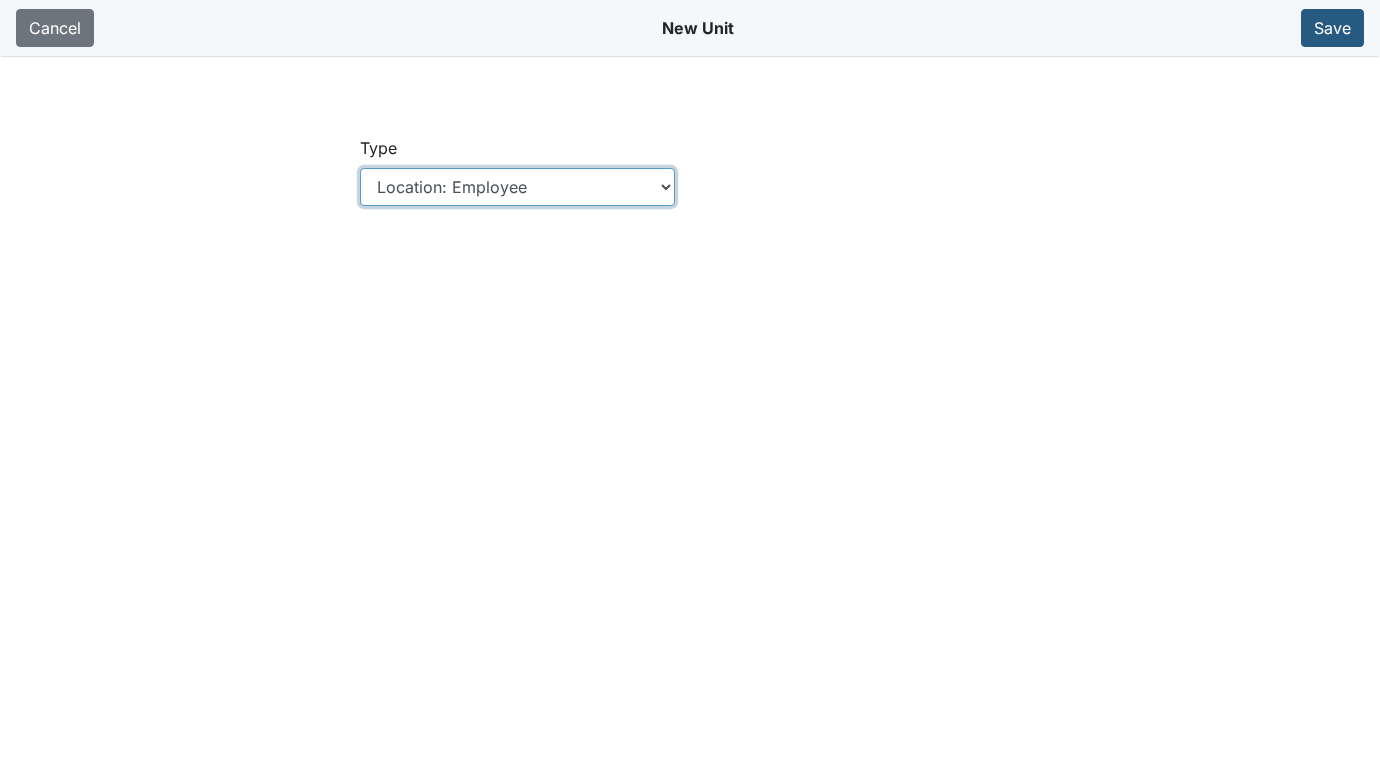 click on "Please select
Location
Location: Employee
Location: Consumer
Location: Asset
Location: Other" at bounding box center (517, 187) 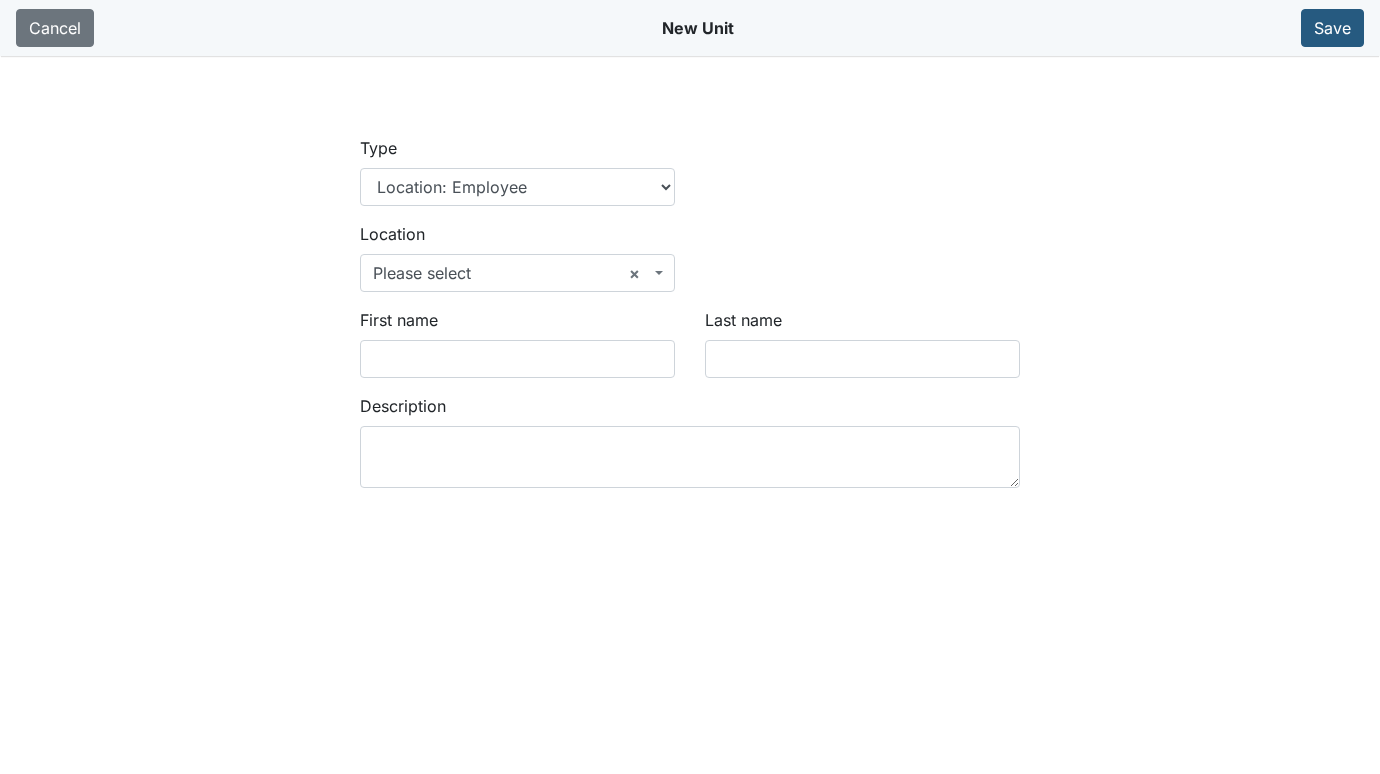 scroll, scrollTop: 0, scrollLeft: 0, axis: both 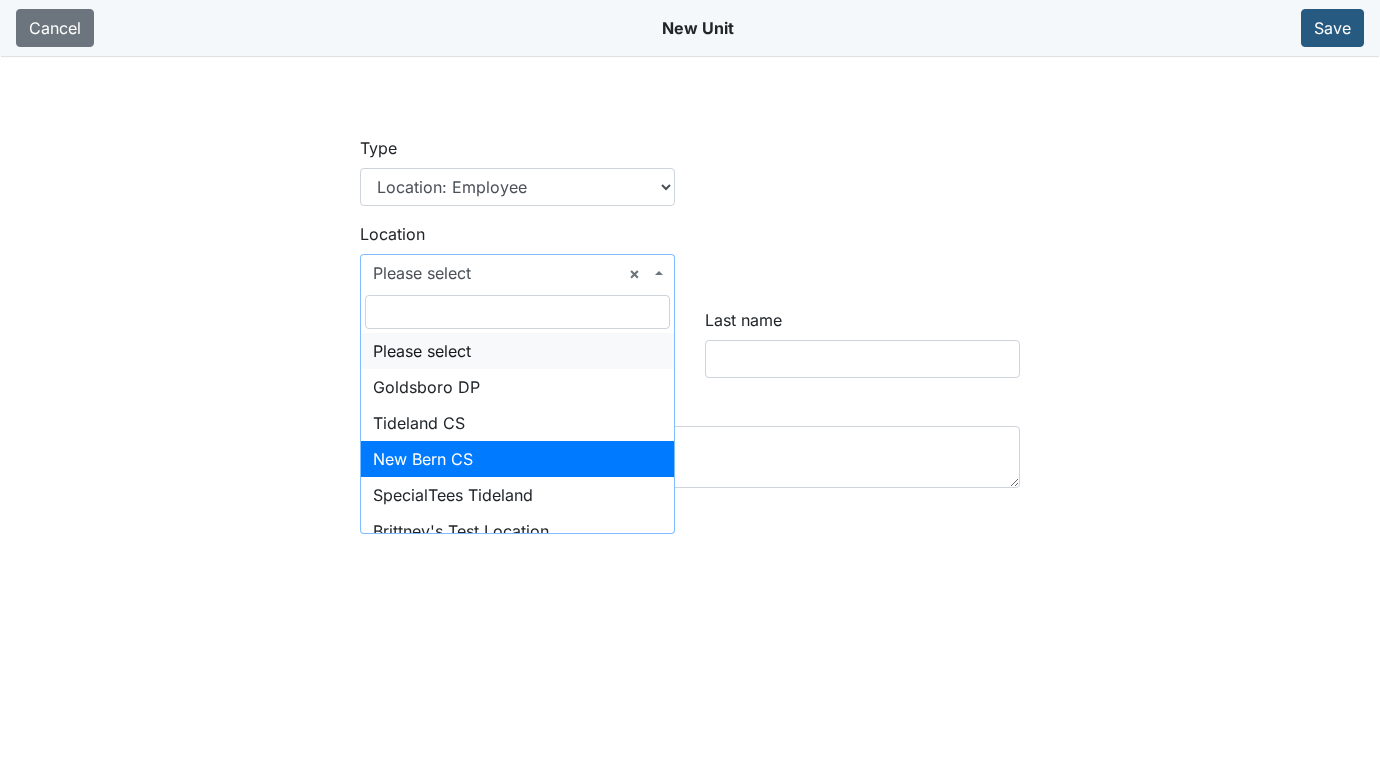 select on "fb85c783-1036-475c-81dd-81023dc3ecdf" 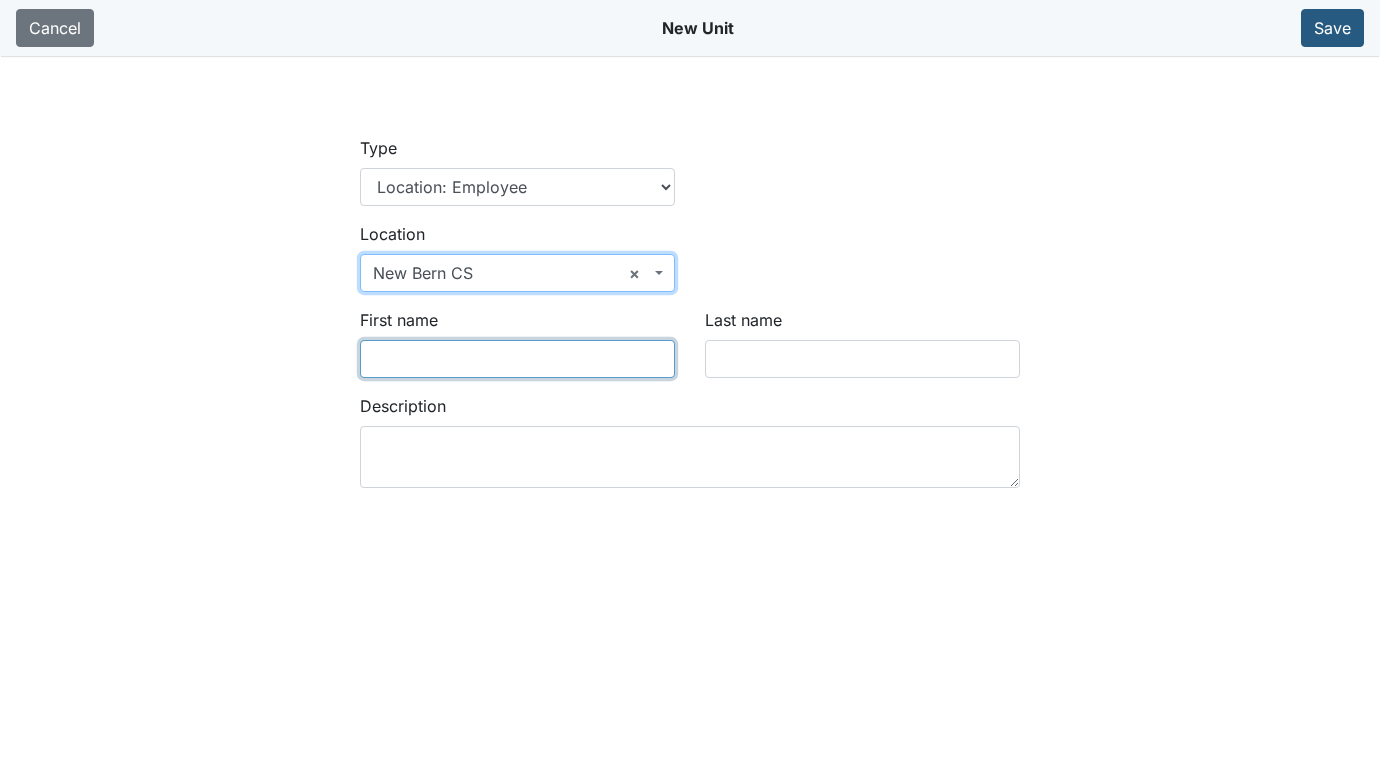 click on "First name" at bounding box center (517, 359) 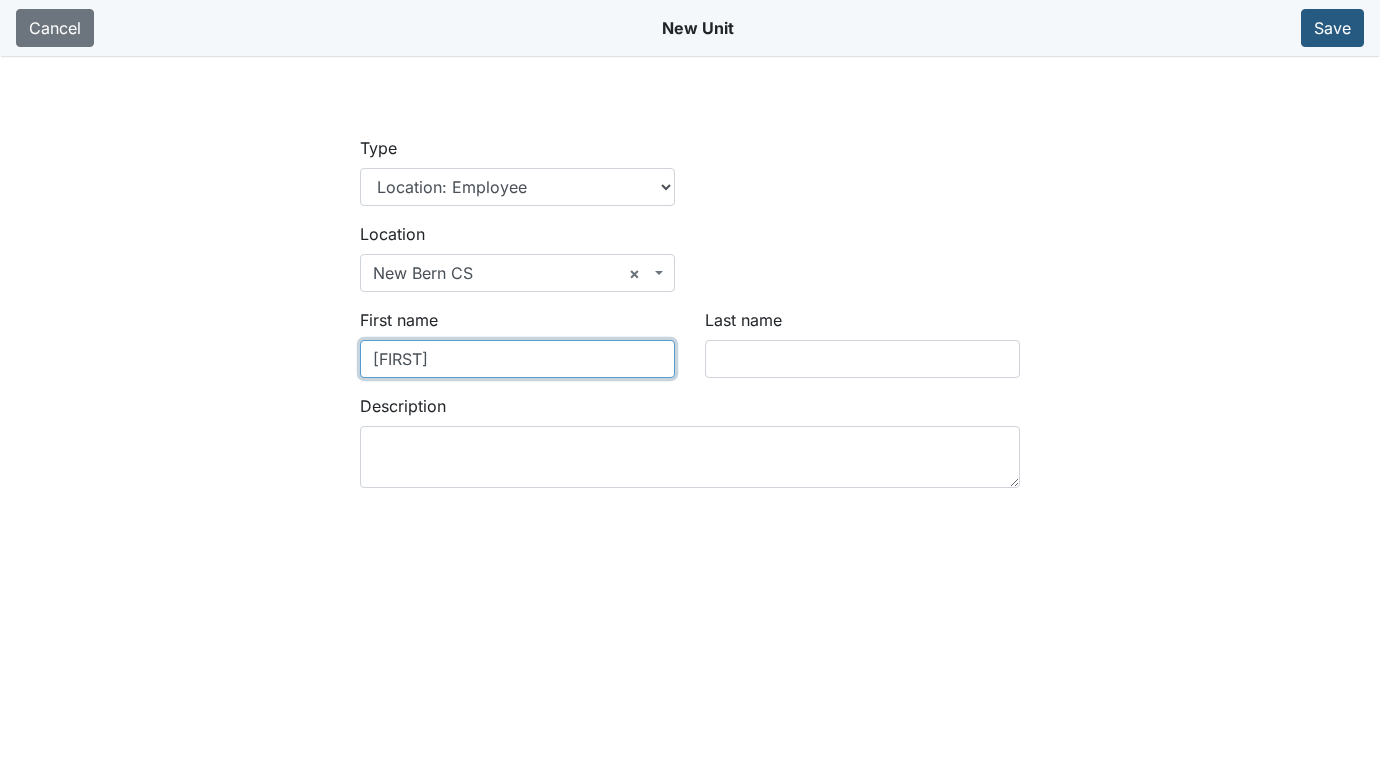 type on "[FIRST]" 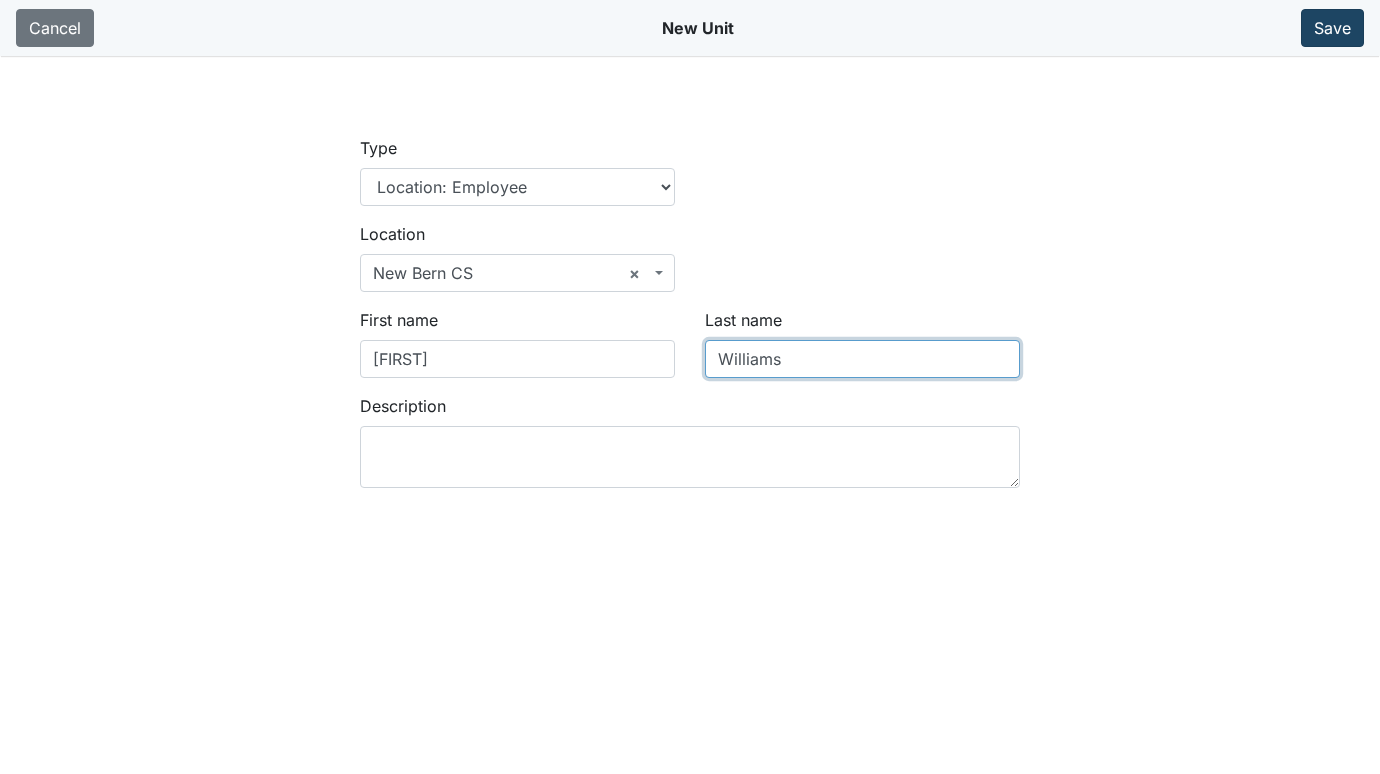 type on "Williams" 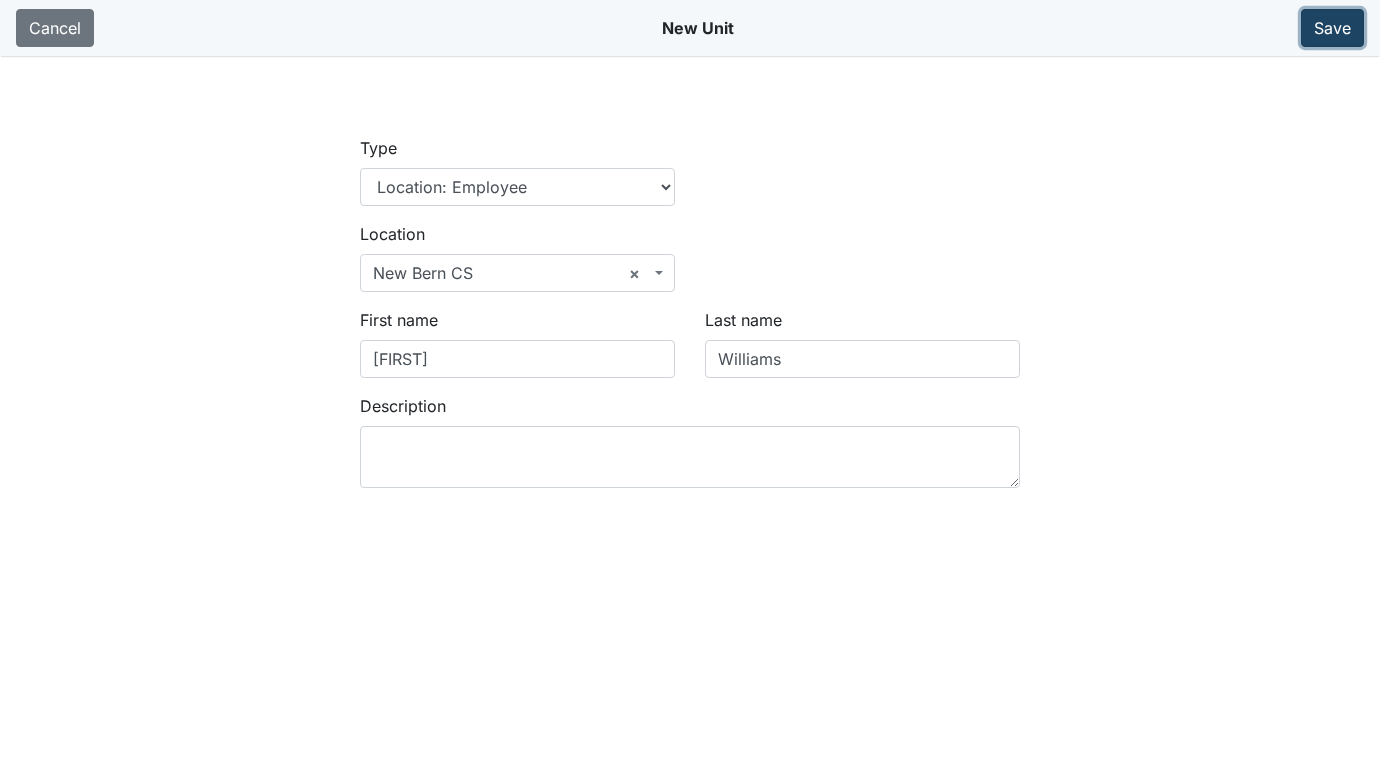 click on "Save" at bounding box center [1332, 28] 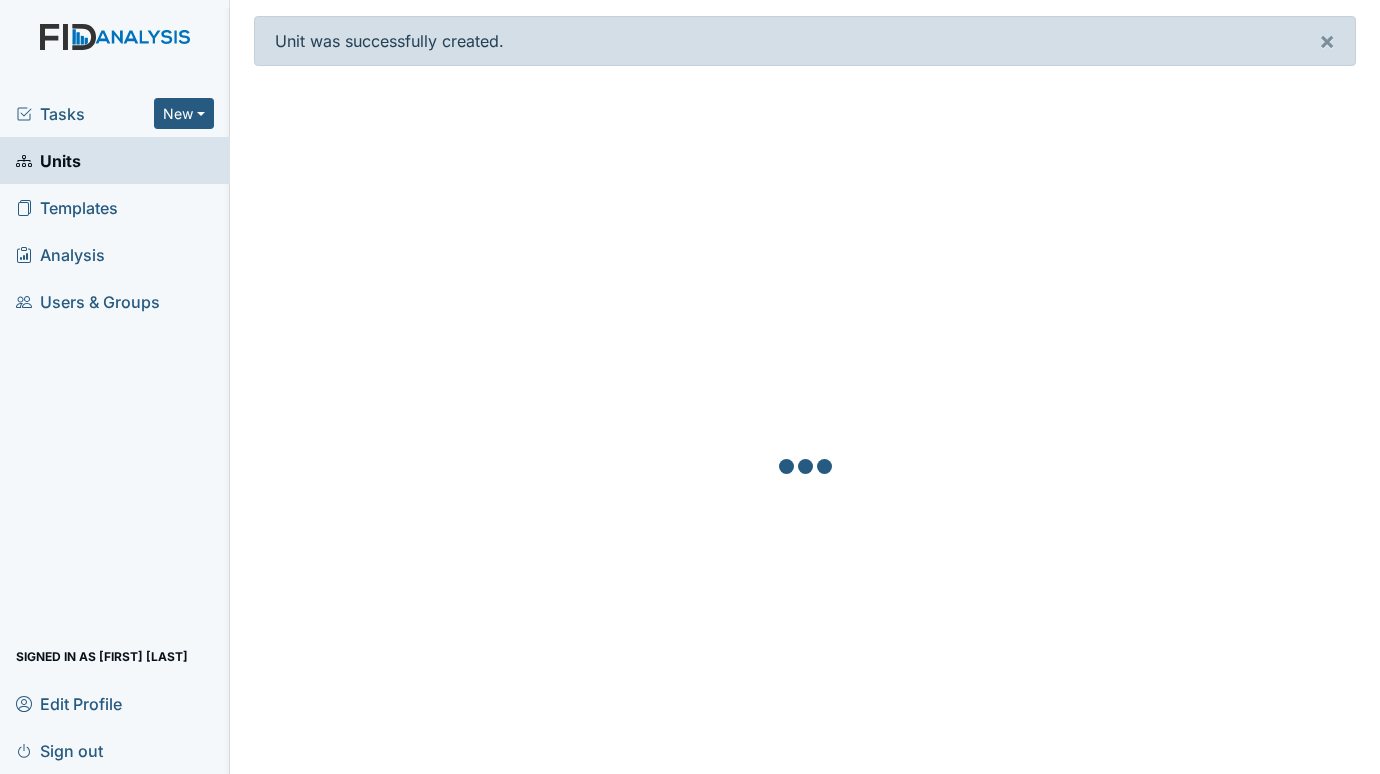 scroll, scrollTop: 0, scrollLeft: 0, axis: both 